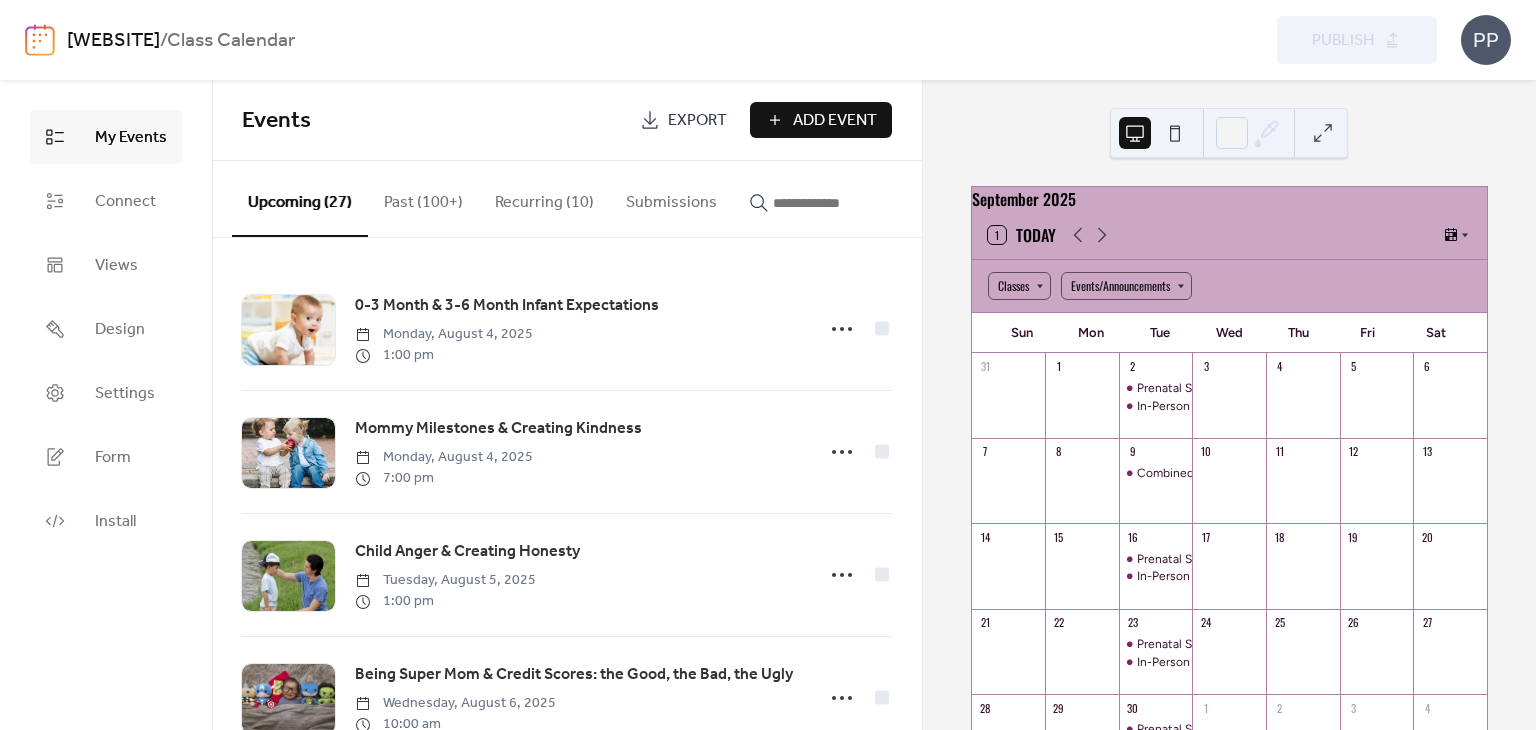 scroll, scrollTop: 0, scrollLeft: 0, axis: both 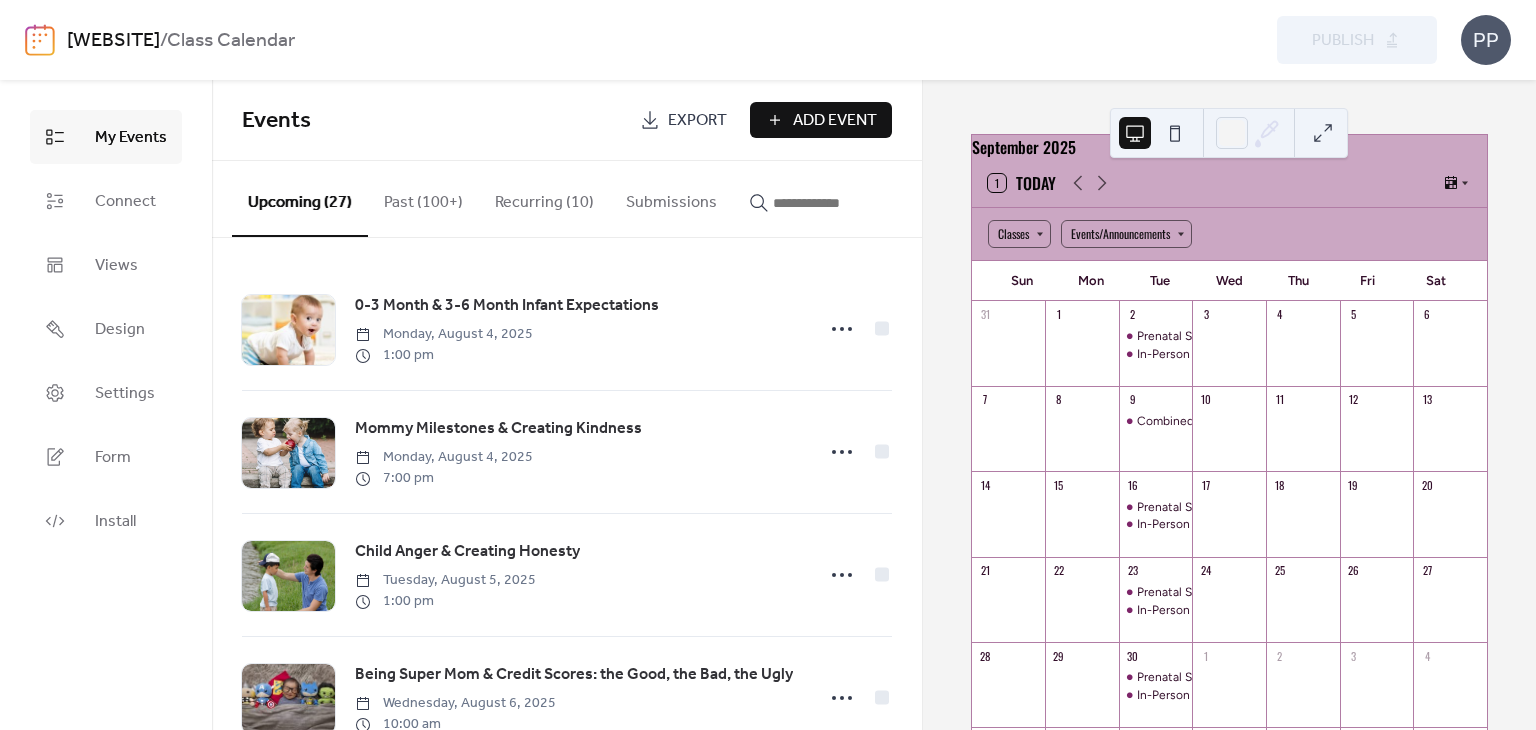 click at bounding box center (833, 203) 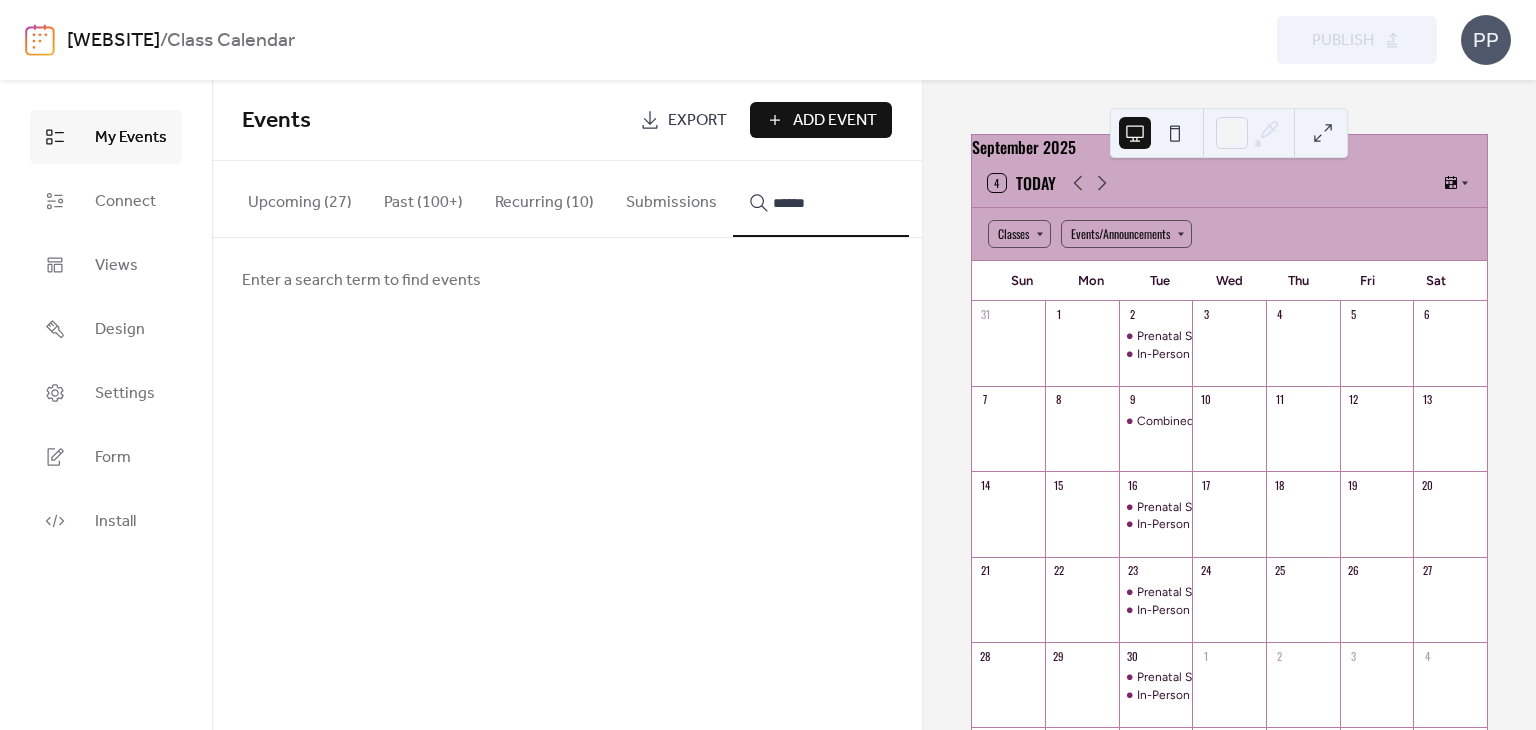 click on "*****" at bounding box center [821, 199] 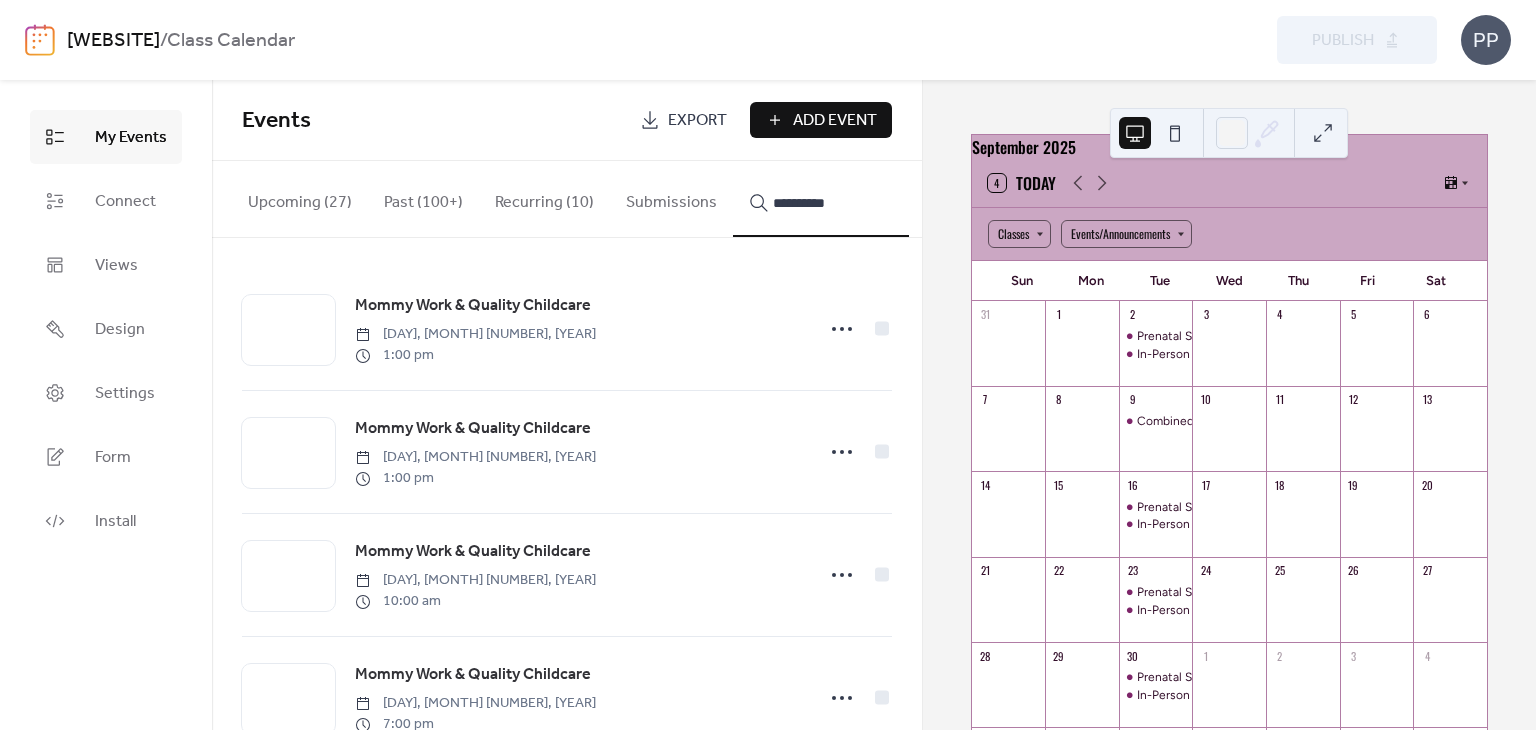 scroll, scrollTop: 306, scrollLeft: 0, axis: vertical 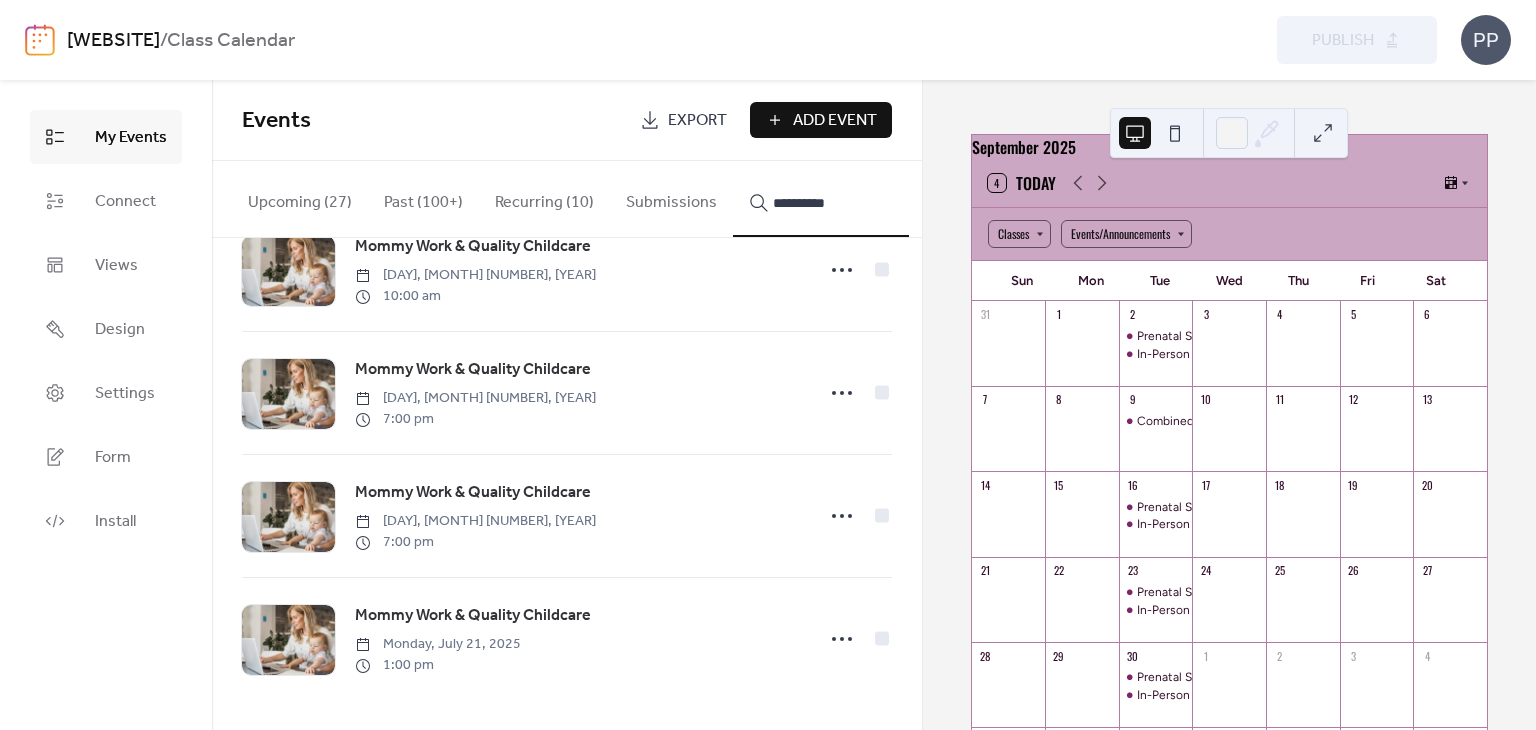 type on "**********" 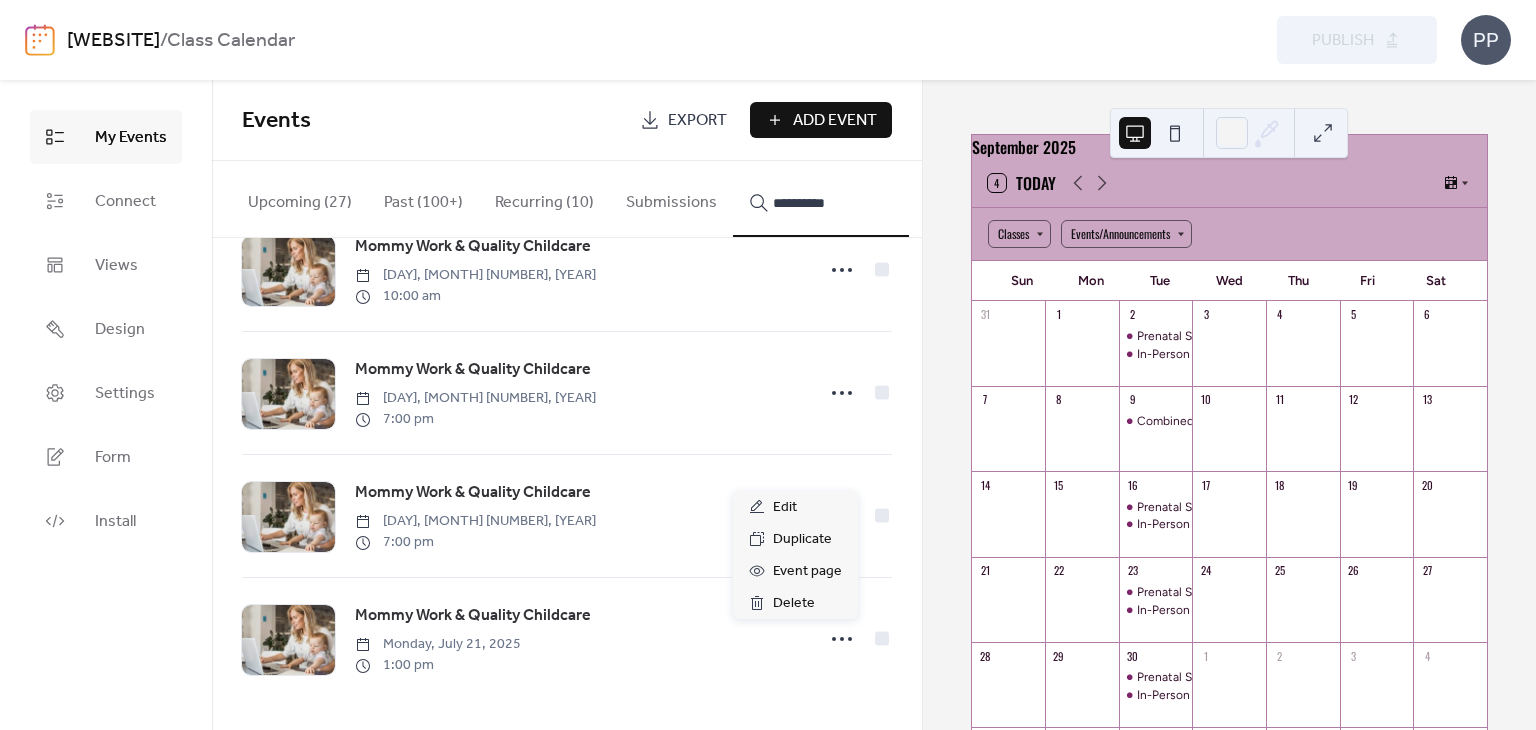 click 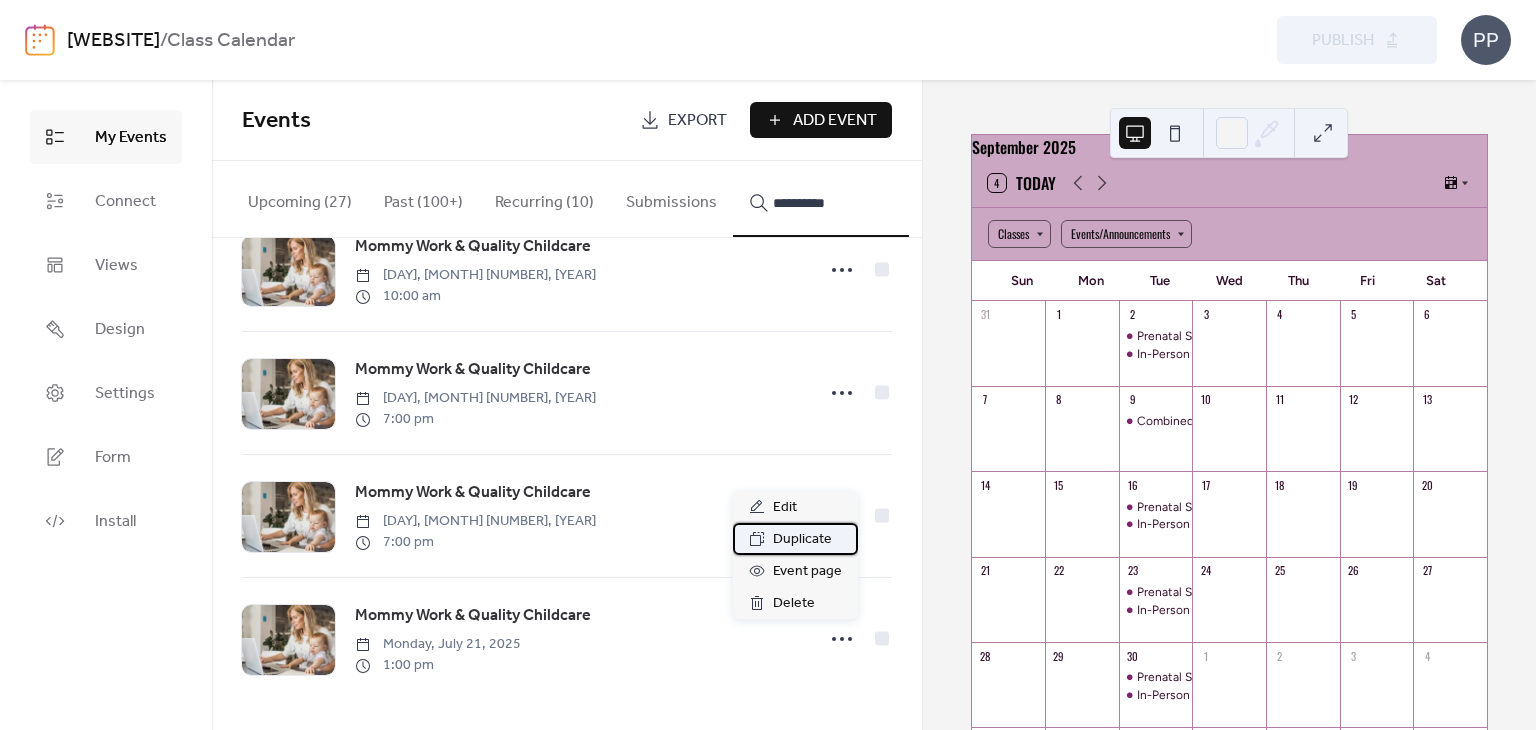 click on "Duplicate" at bounding box center (802, 540) 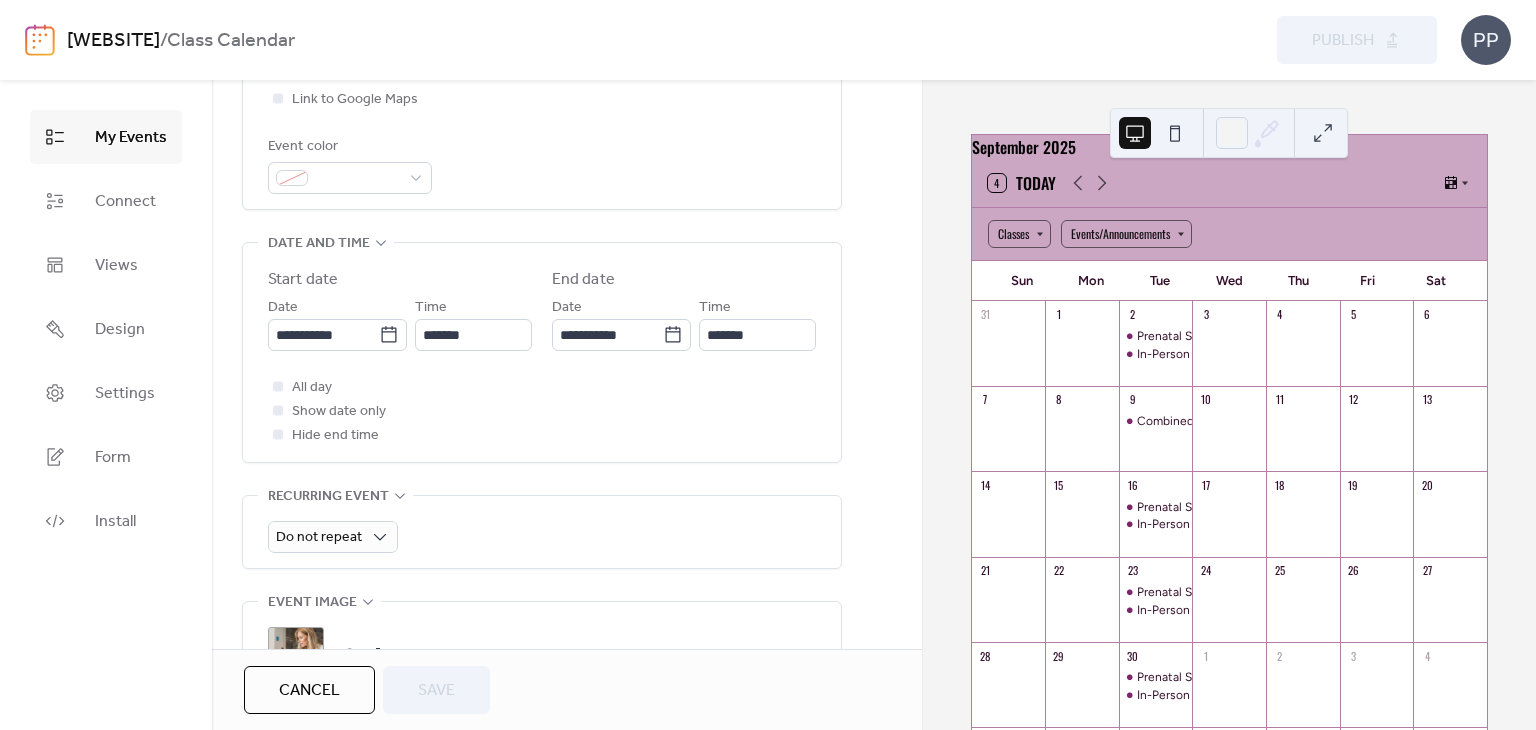 scroll, scrollTop: 530, scrollLeft: 0, axis: vertical 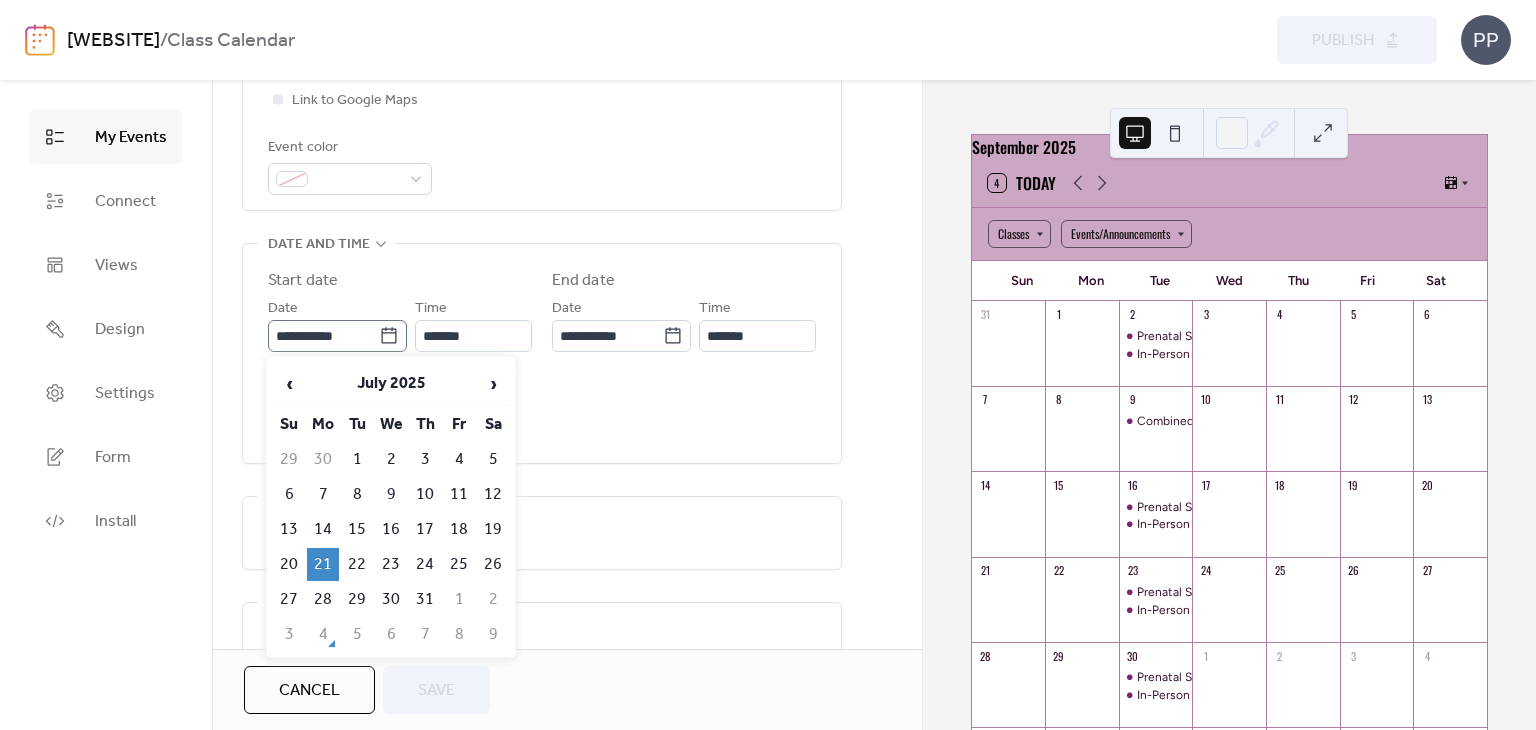 click 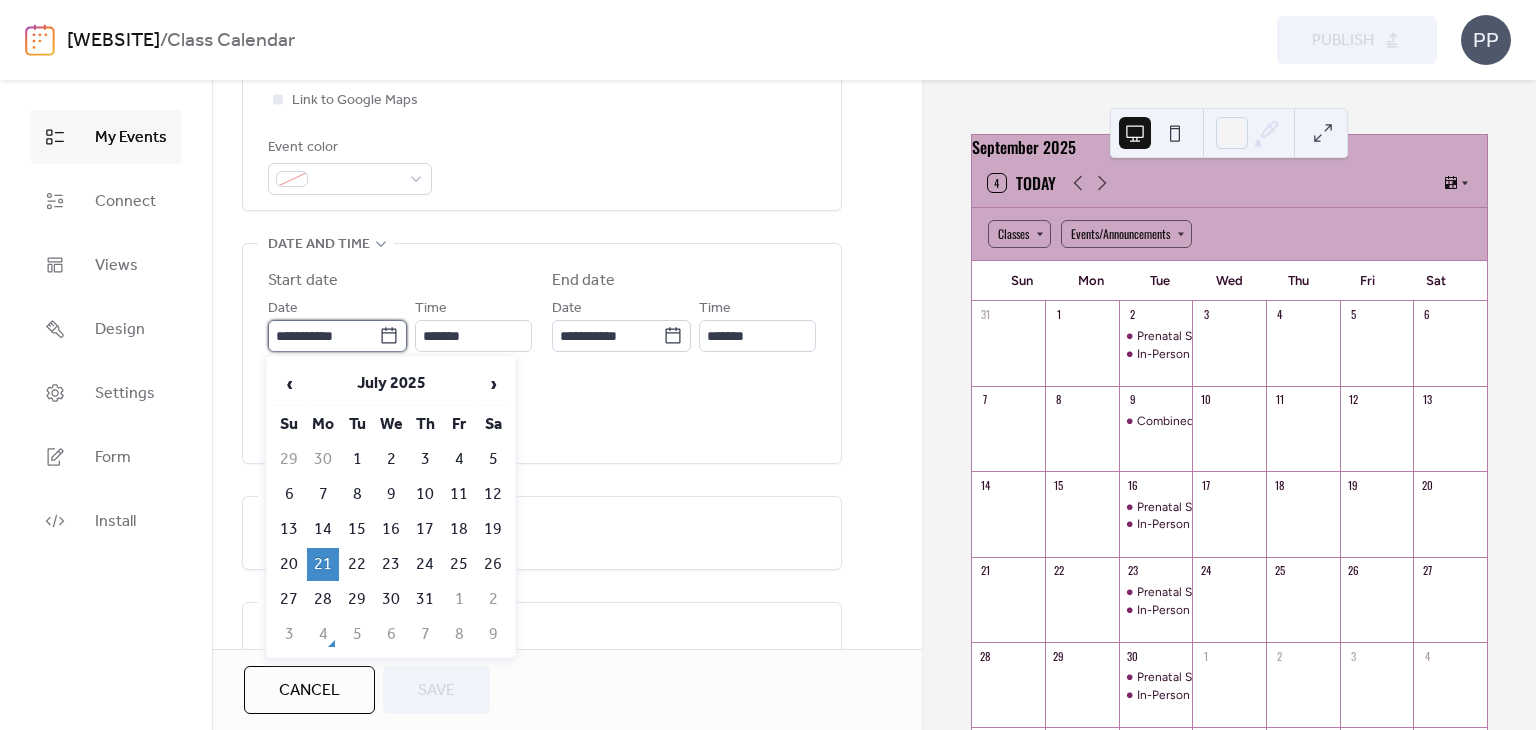 click on "**********" at bounding box center [323, 336] 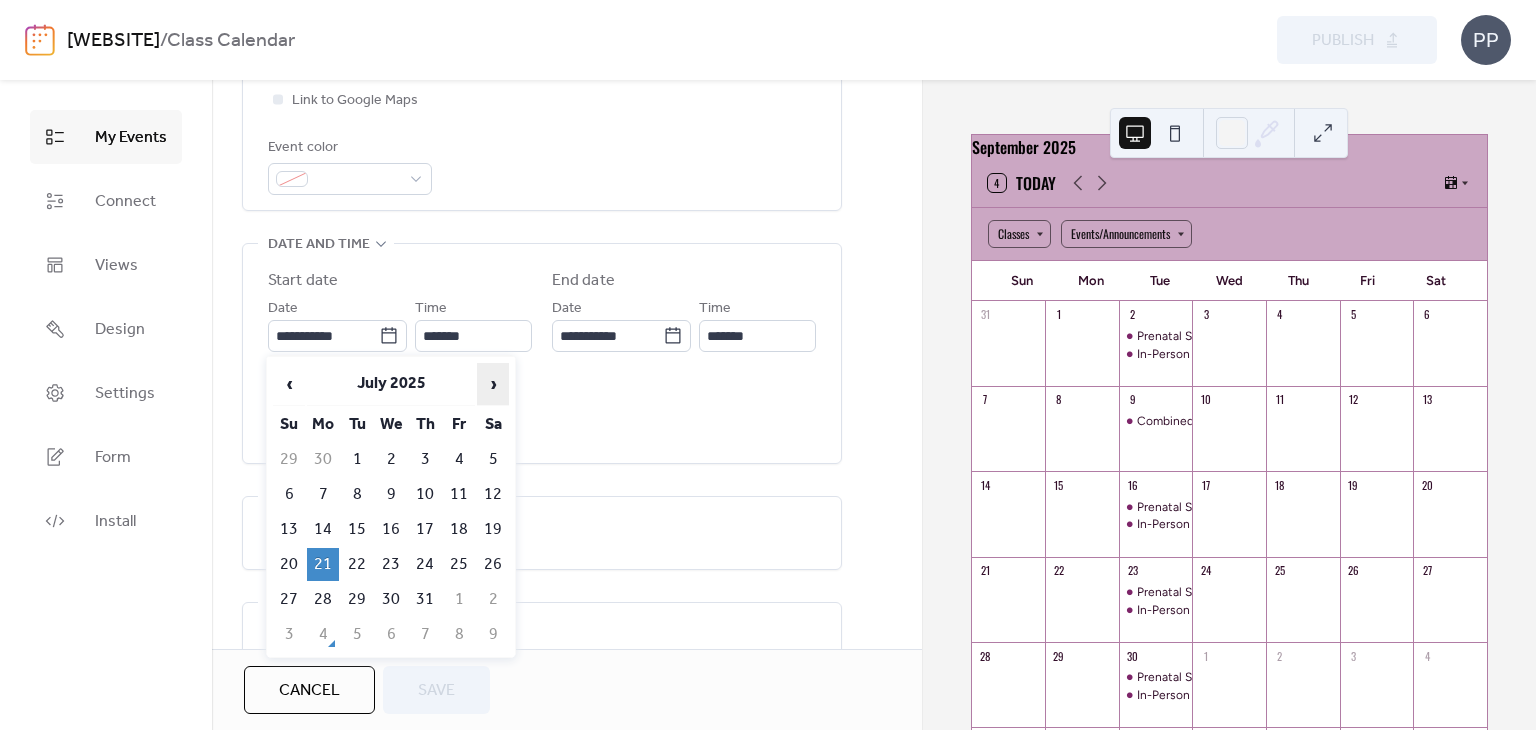 click on "›" at bounding box center [493, 384] 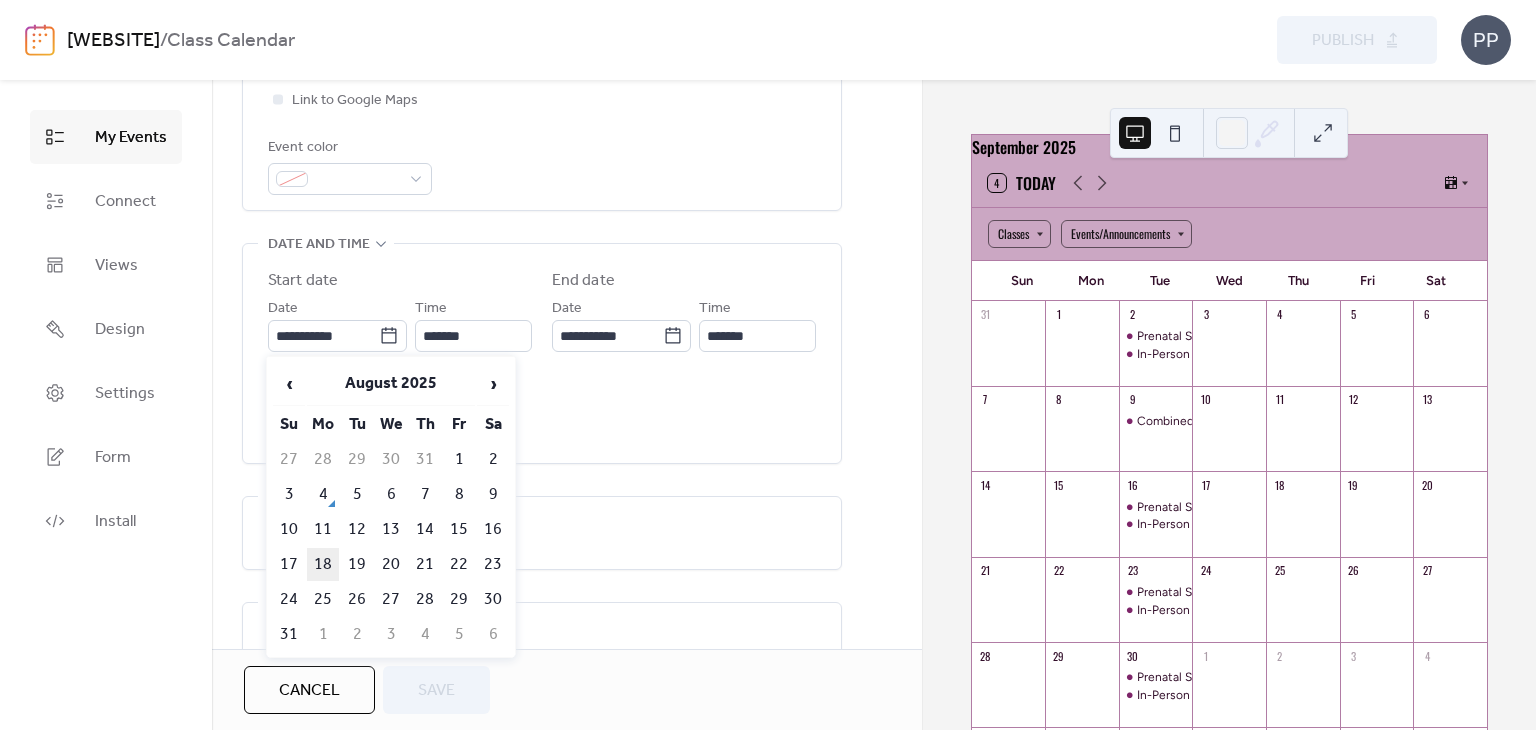 click on "18" at bounding box center [323, 564] 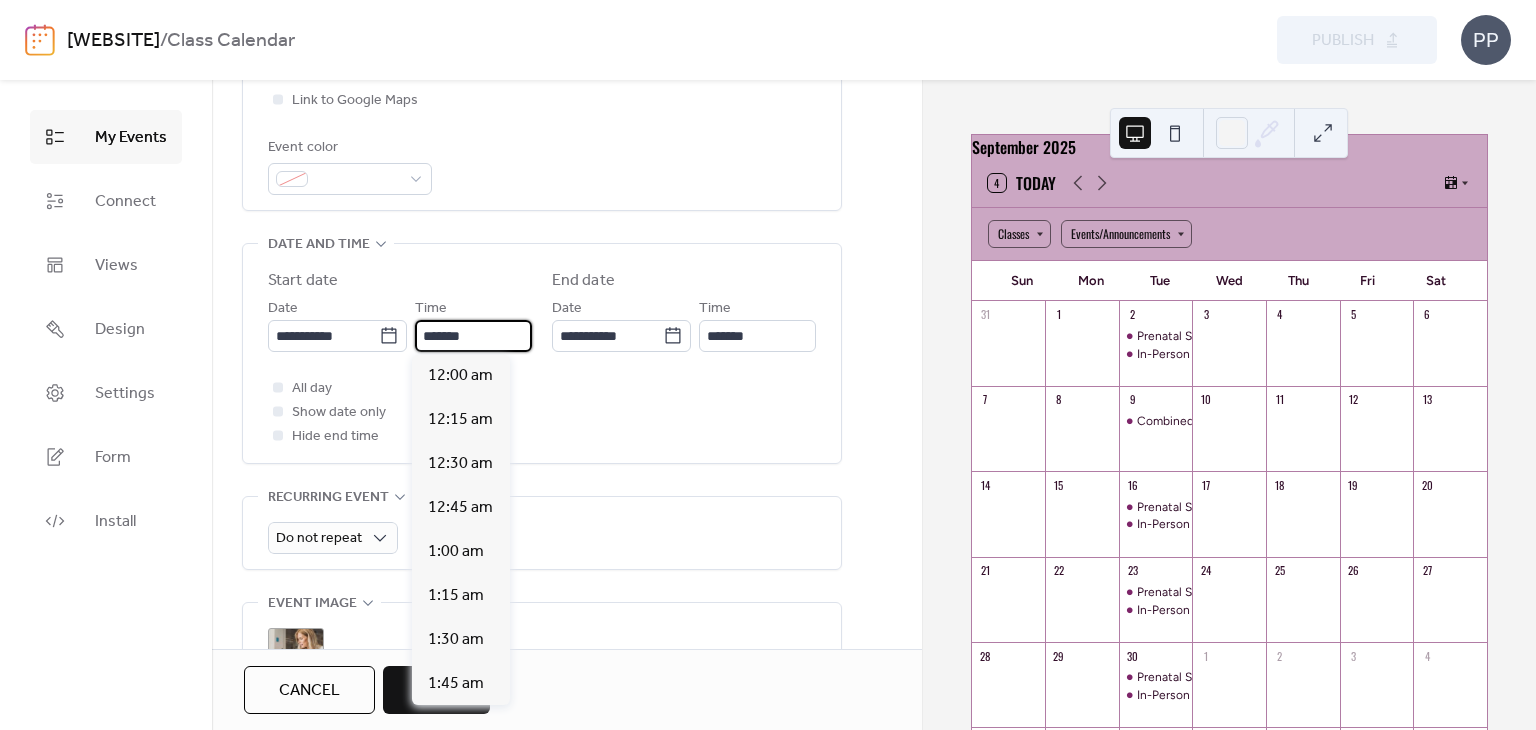 click on "*******" at bounding box center (473, 336) 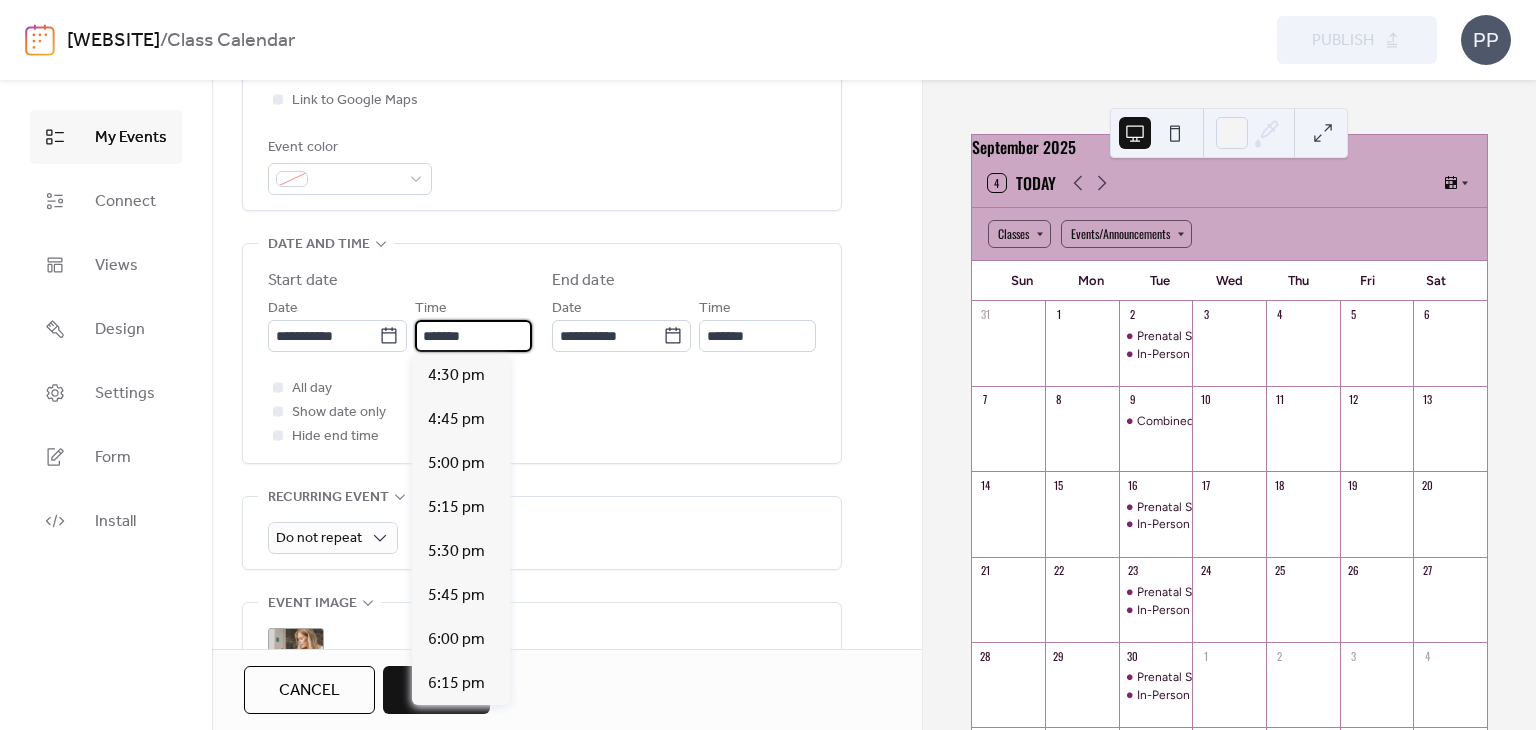 scroll, scrollTop: 3212, scrollLeft: 0, axis: vertical 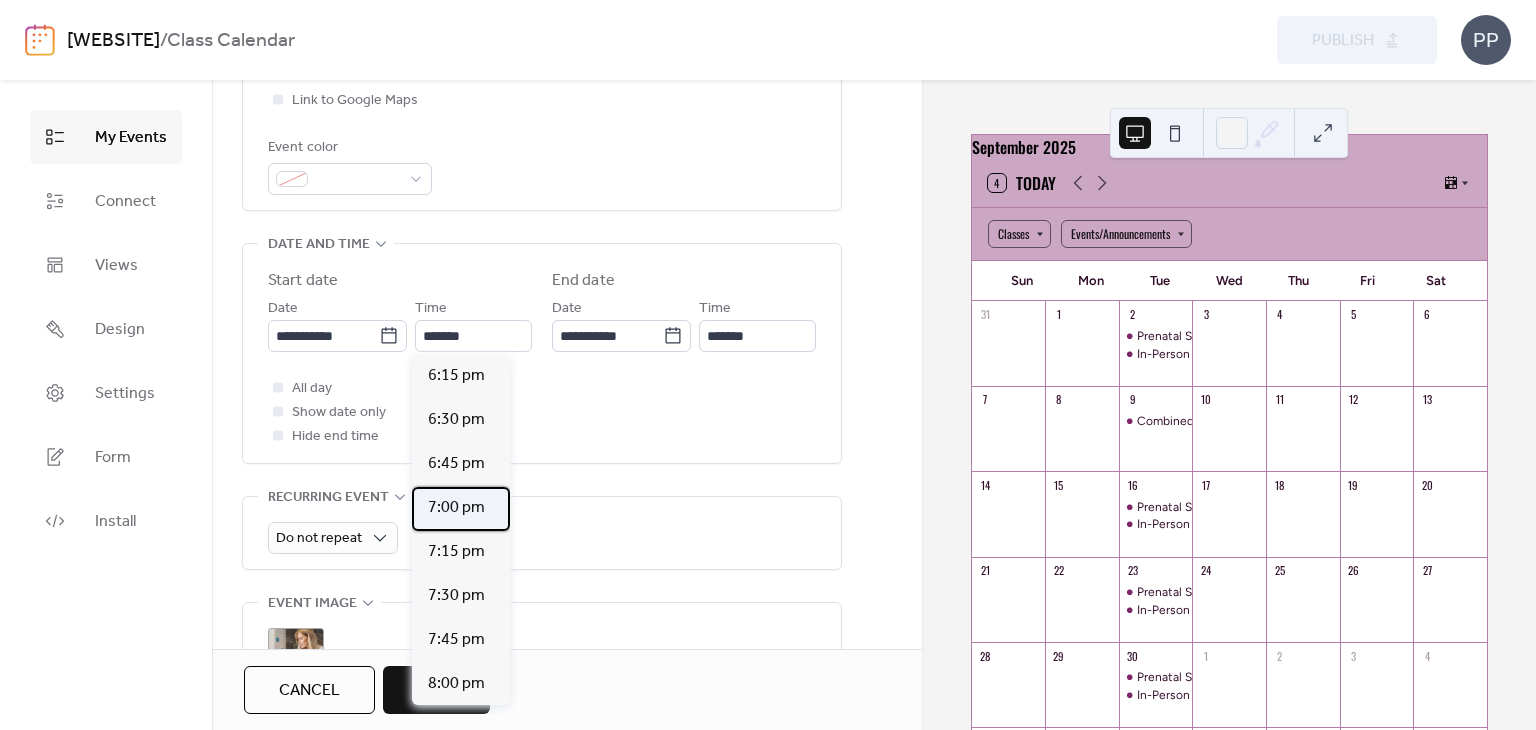 click on "7:00 pm" at bounding box center [456, 508] 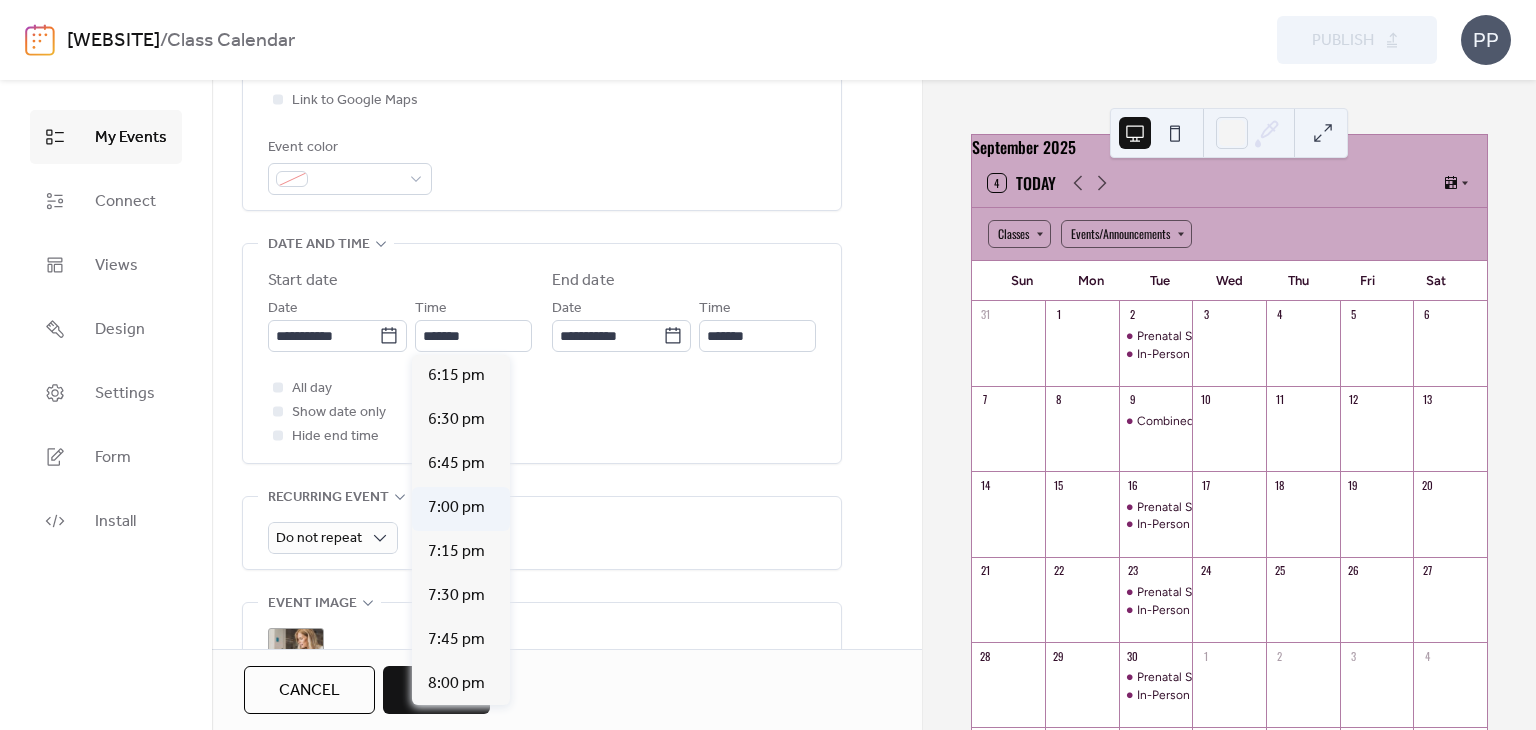 type on "*******" 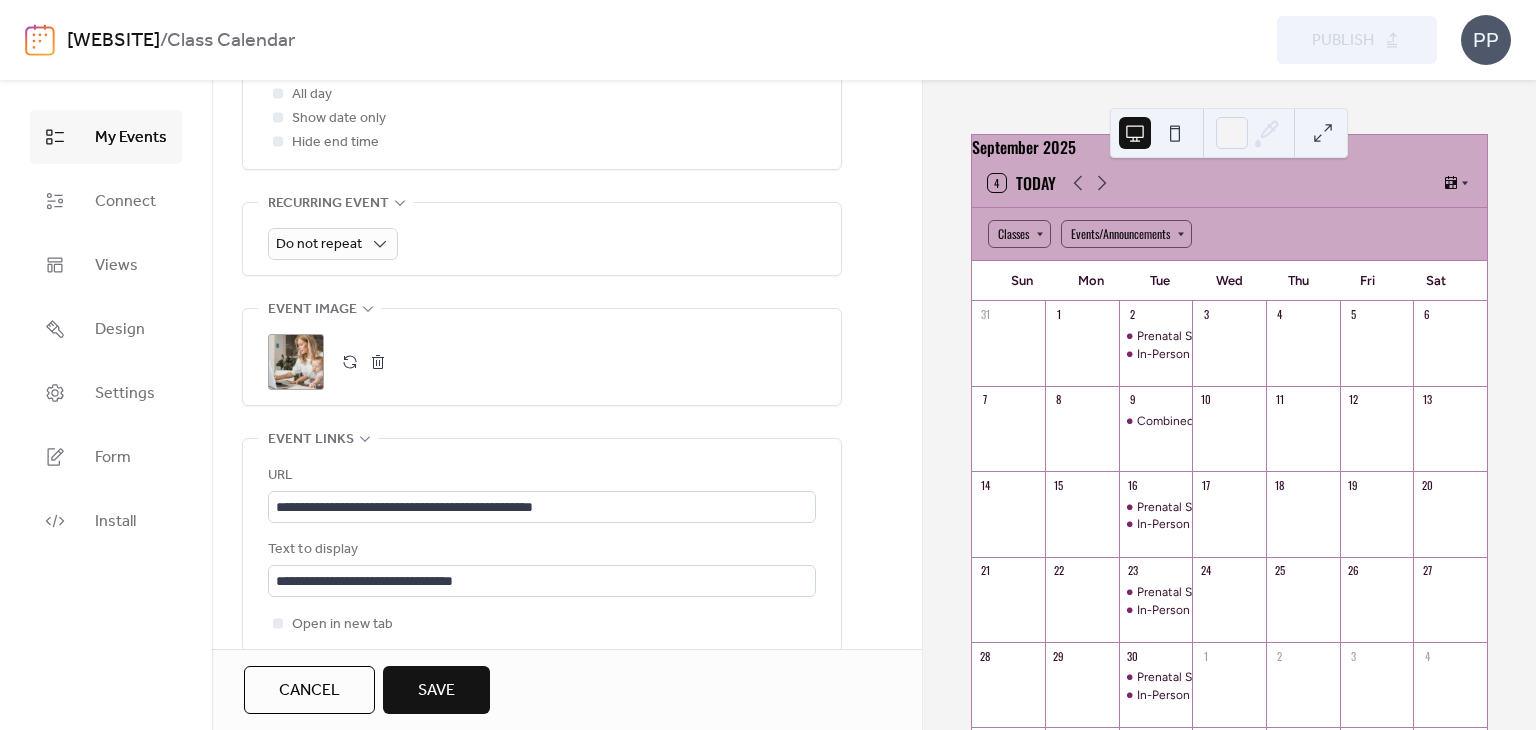 scroll, scrollTop: 826, scrollLeft: 0, axis: vertical 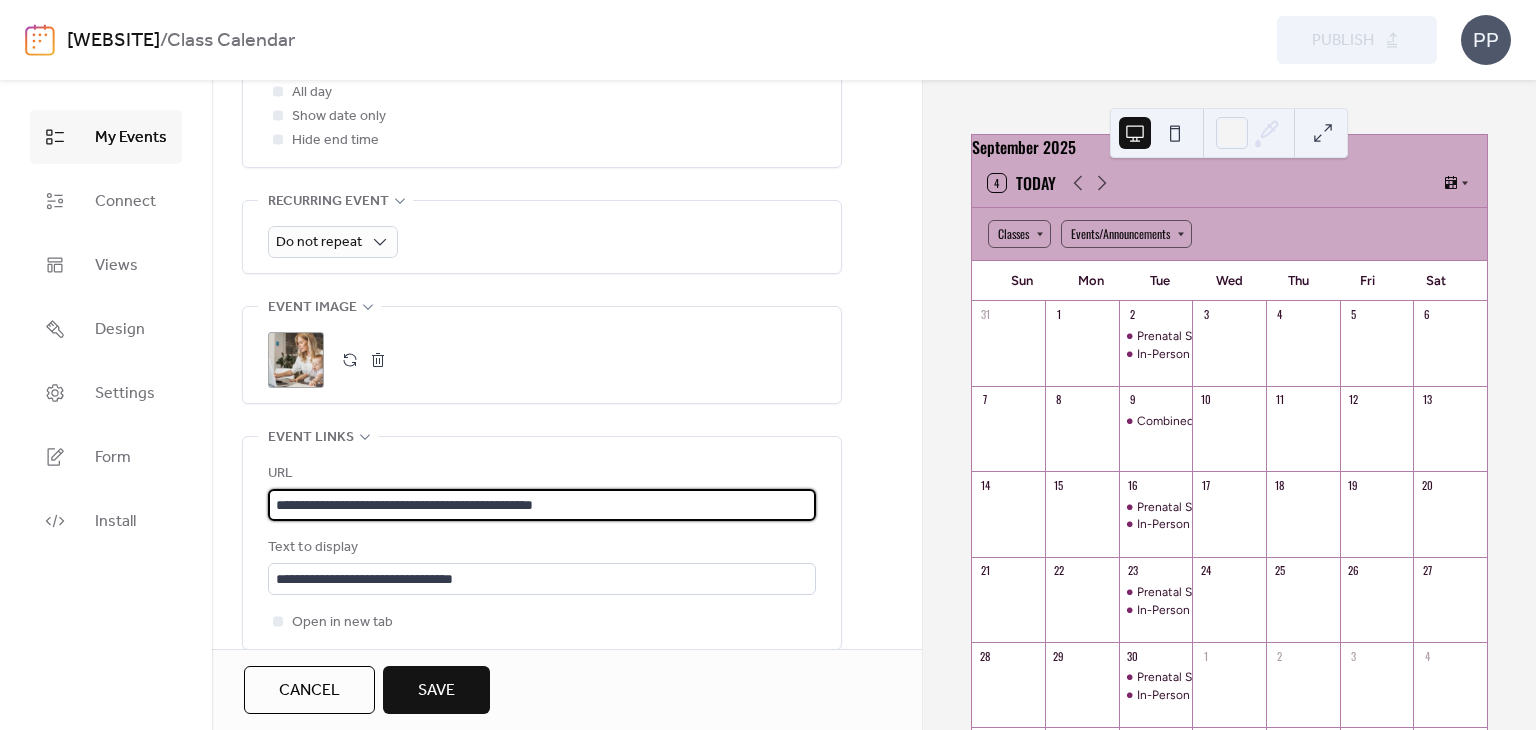 click on "**********" at bounding box center (542, 505) 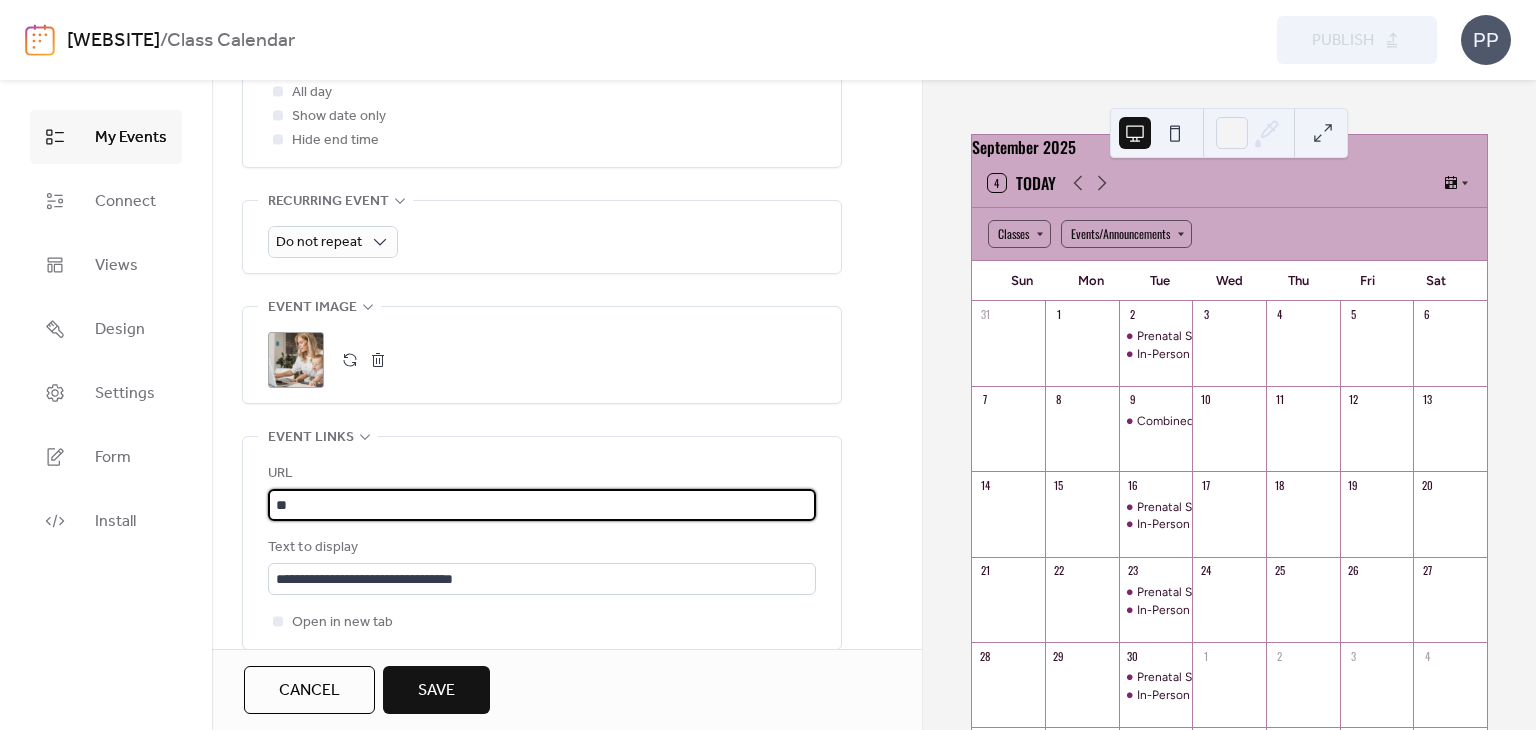 type on "*" 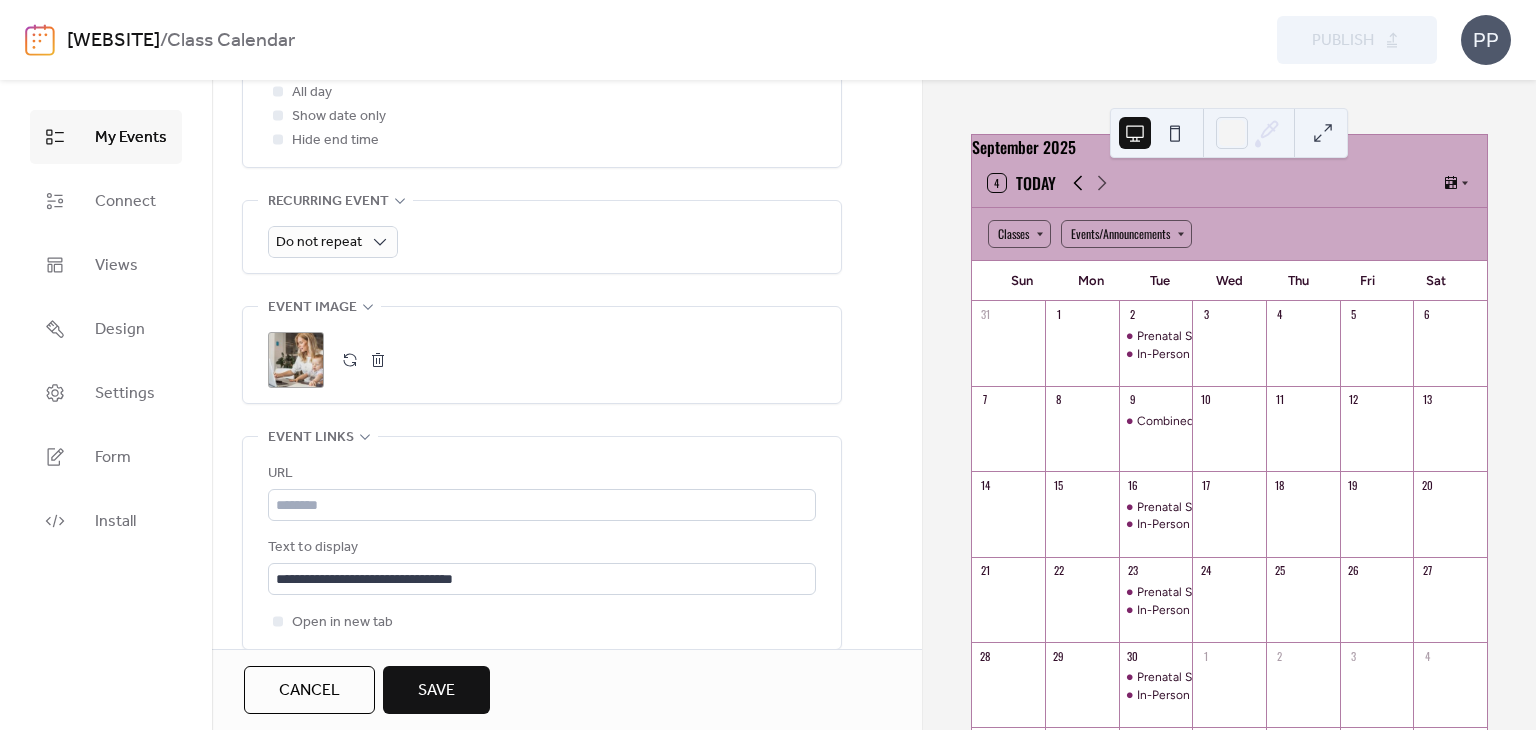 click 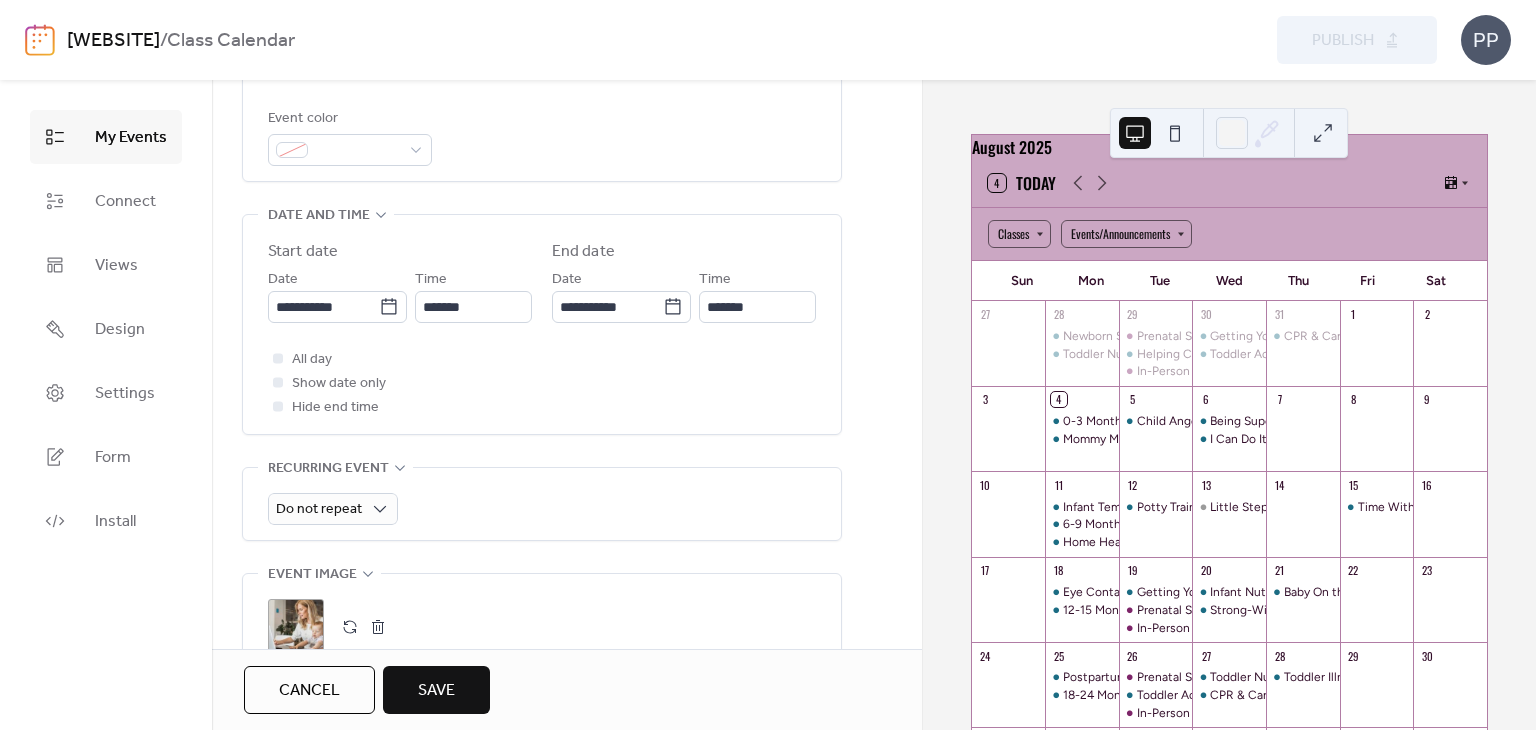 scroll, scrollTop: 563, scrollLeft: 0, axis: vertical 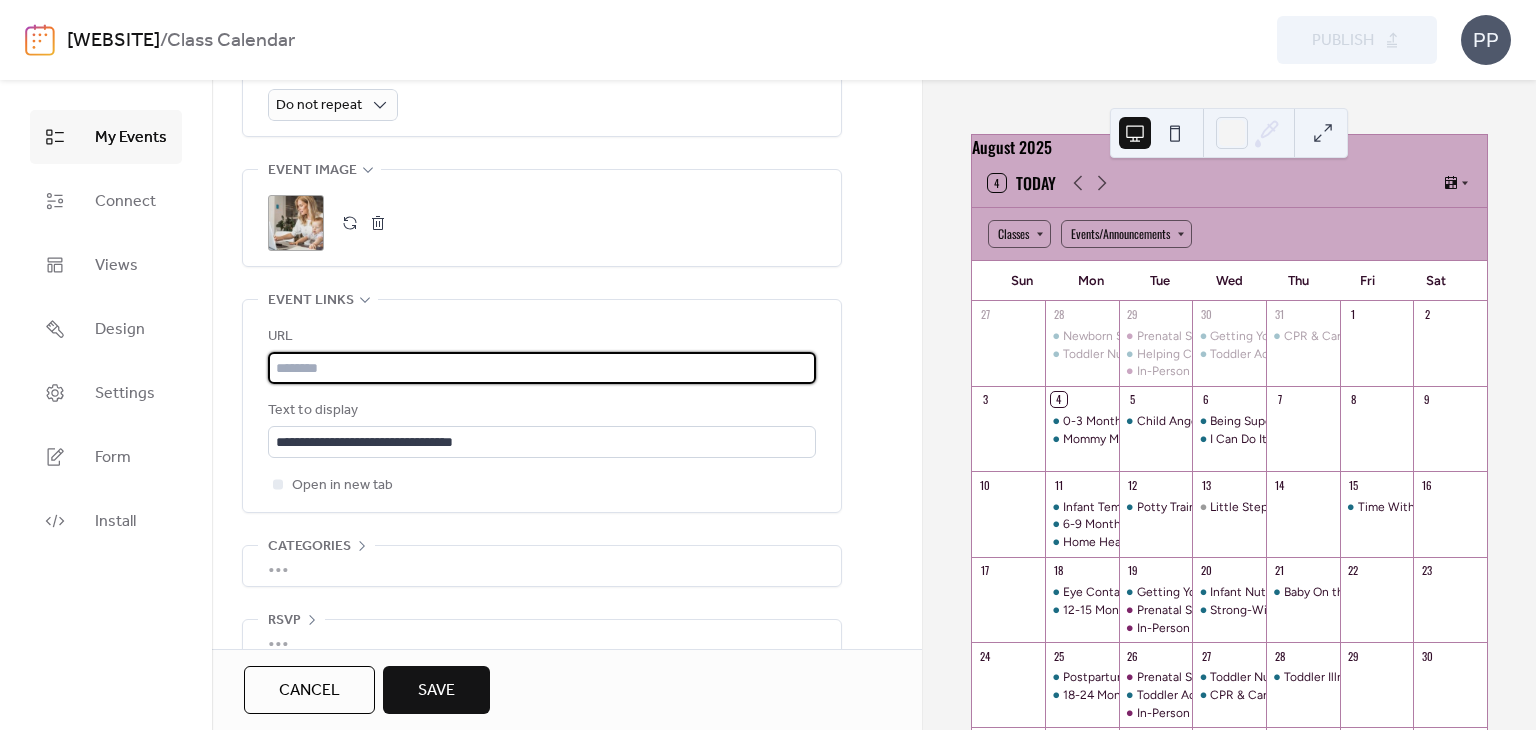 click at bounding box center (542, 368) 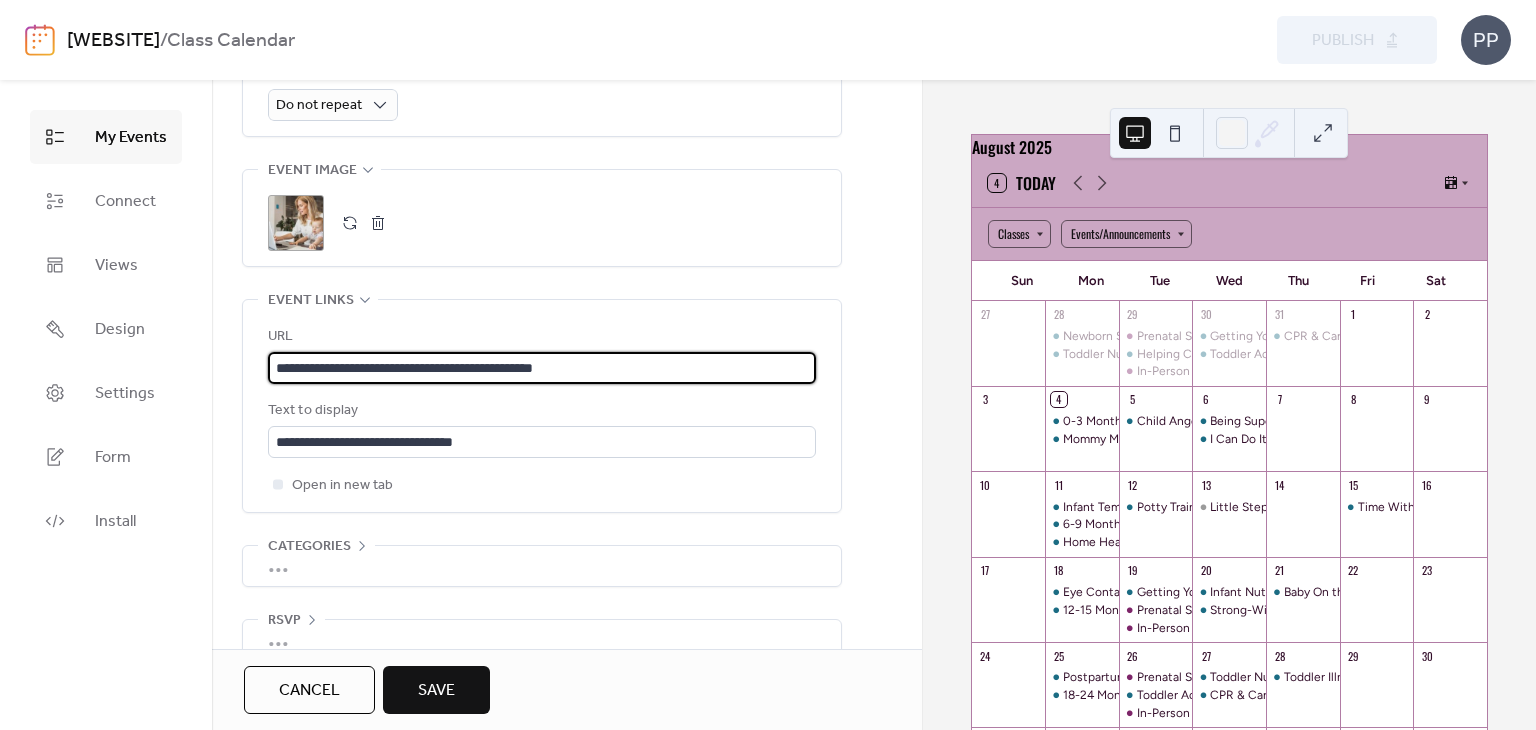 type on "**********" 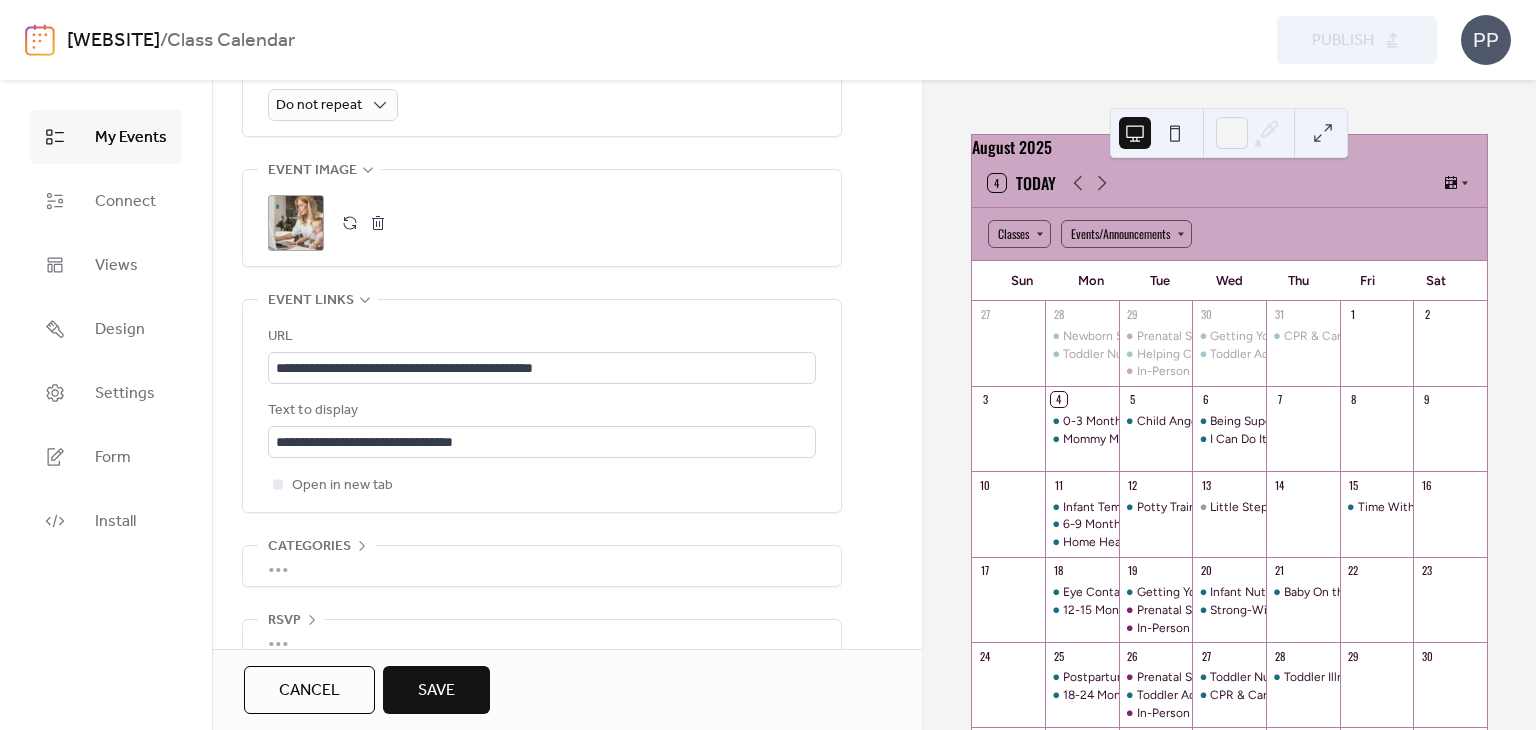 click on "Save" at bounding box center (436, 690) 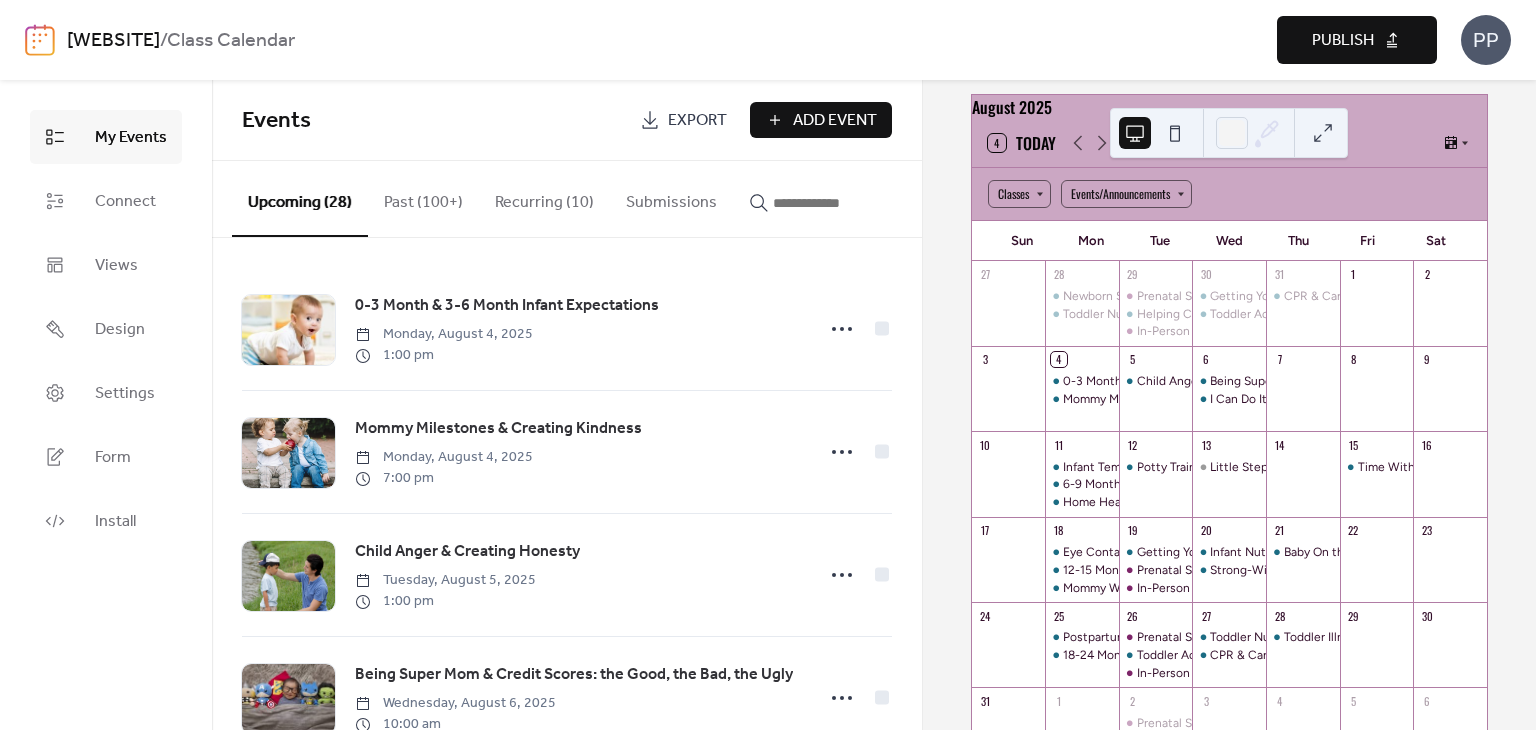 scroll, scrollTop: 89, scrollLeft: 0, axis: vertical 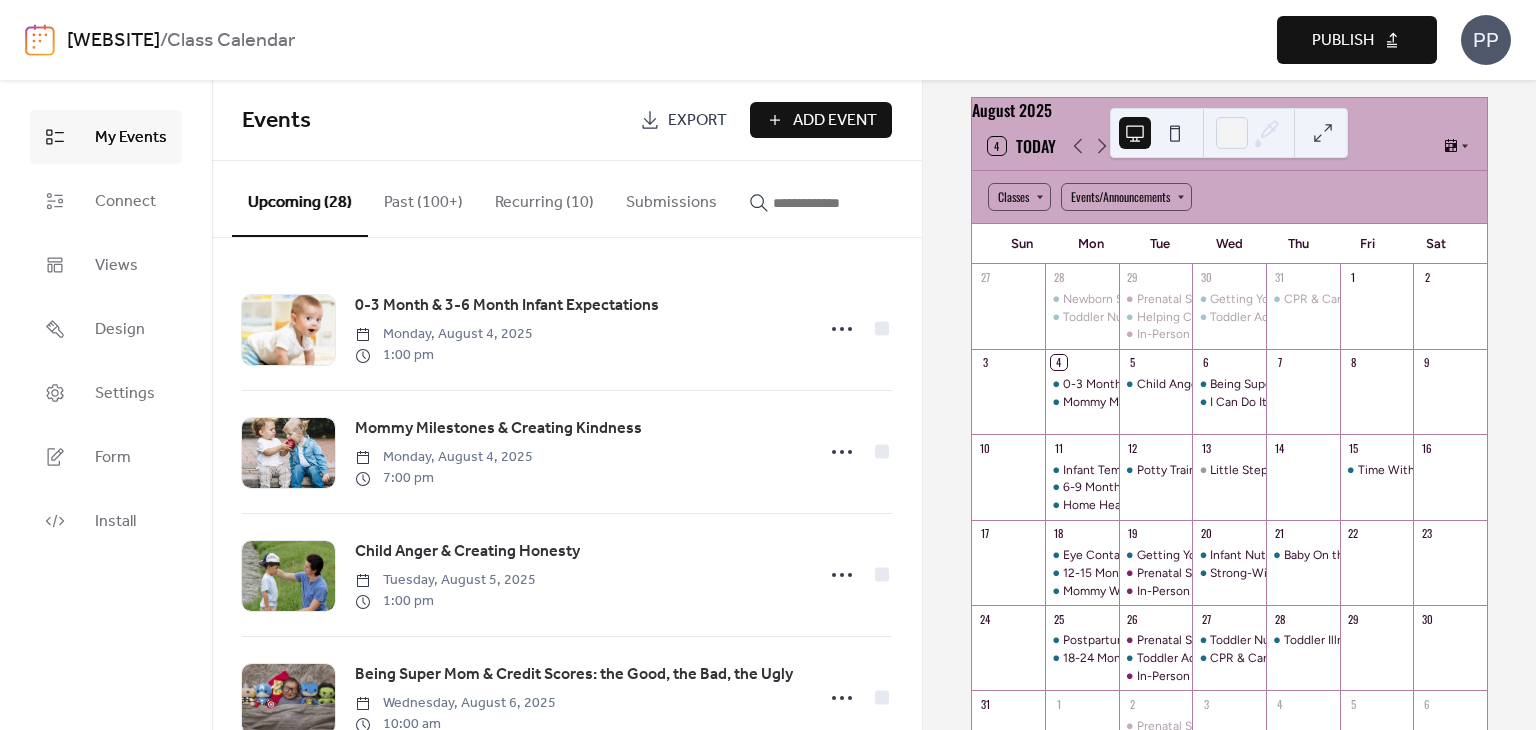 click on "Publish" at bounding box center (1343, 41) 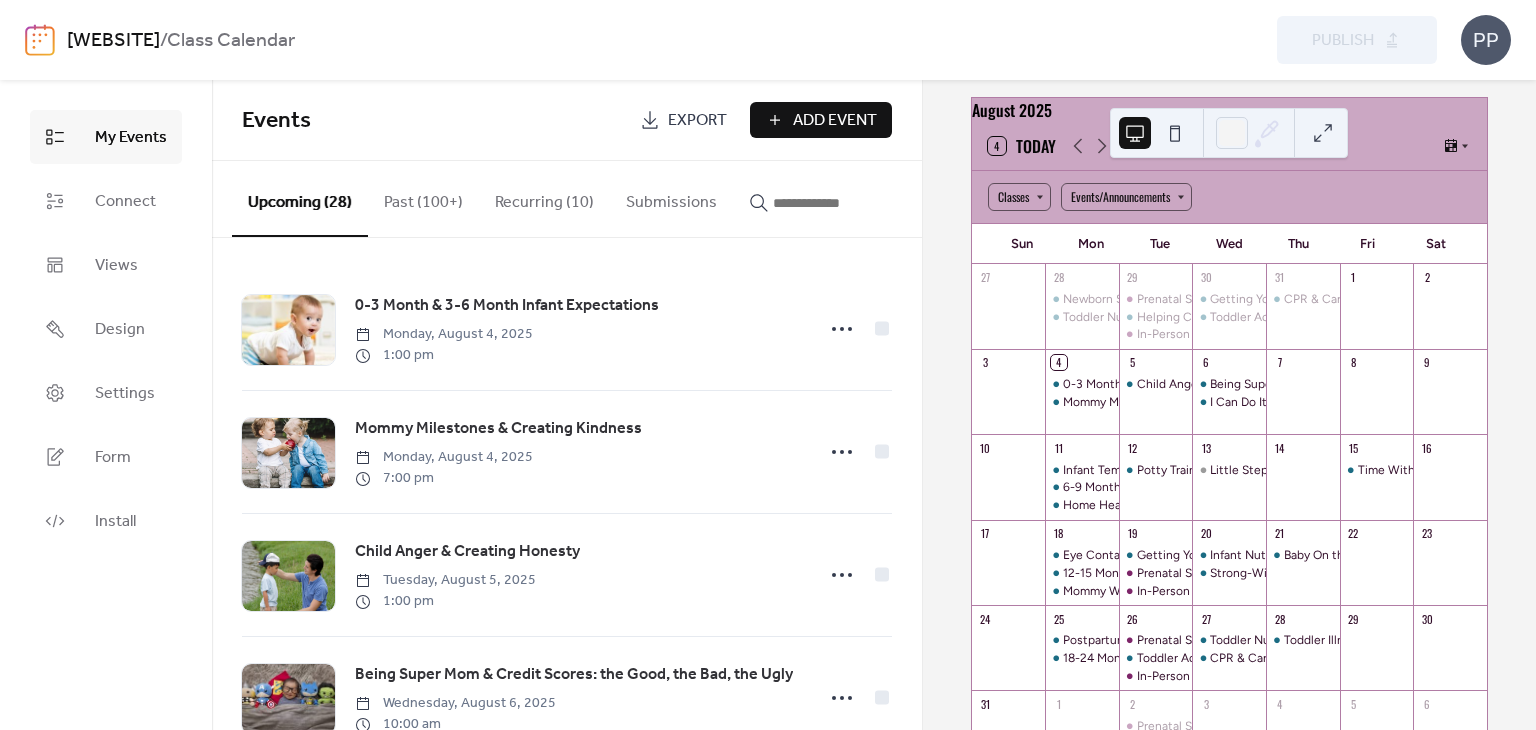 click at bounding box center [833, 203] 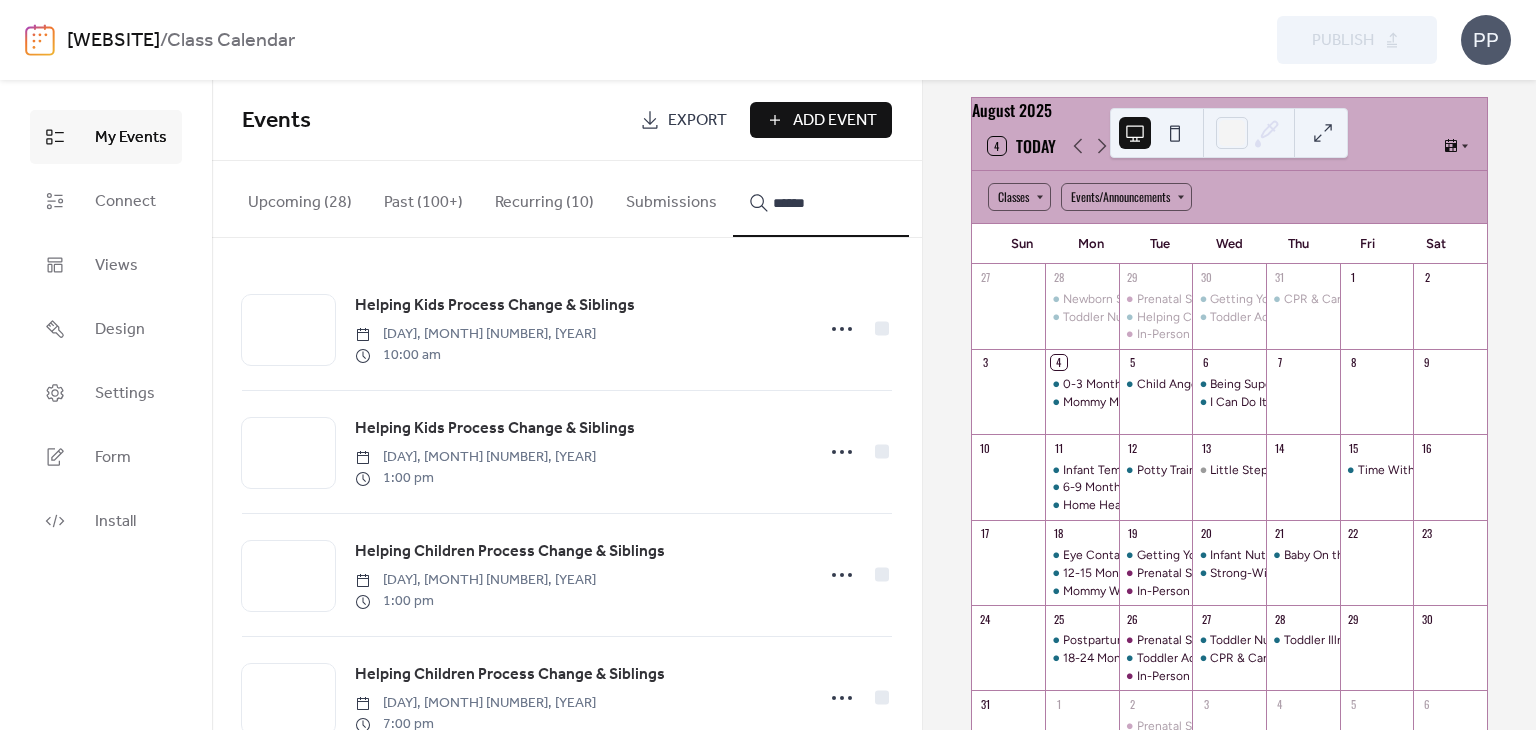 scroll, scrollTop: 306, scrollLeft: 0, axis: vertical 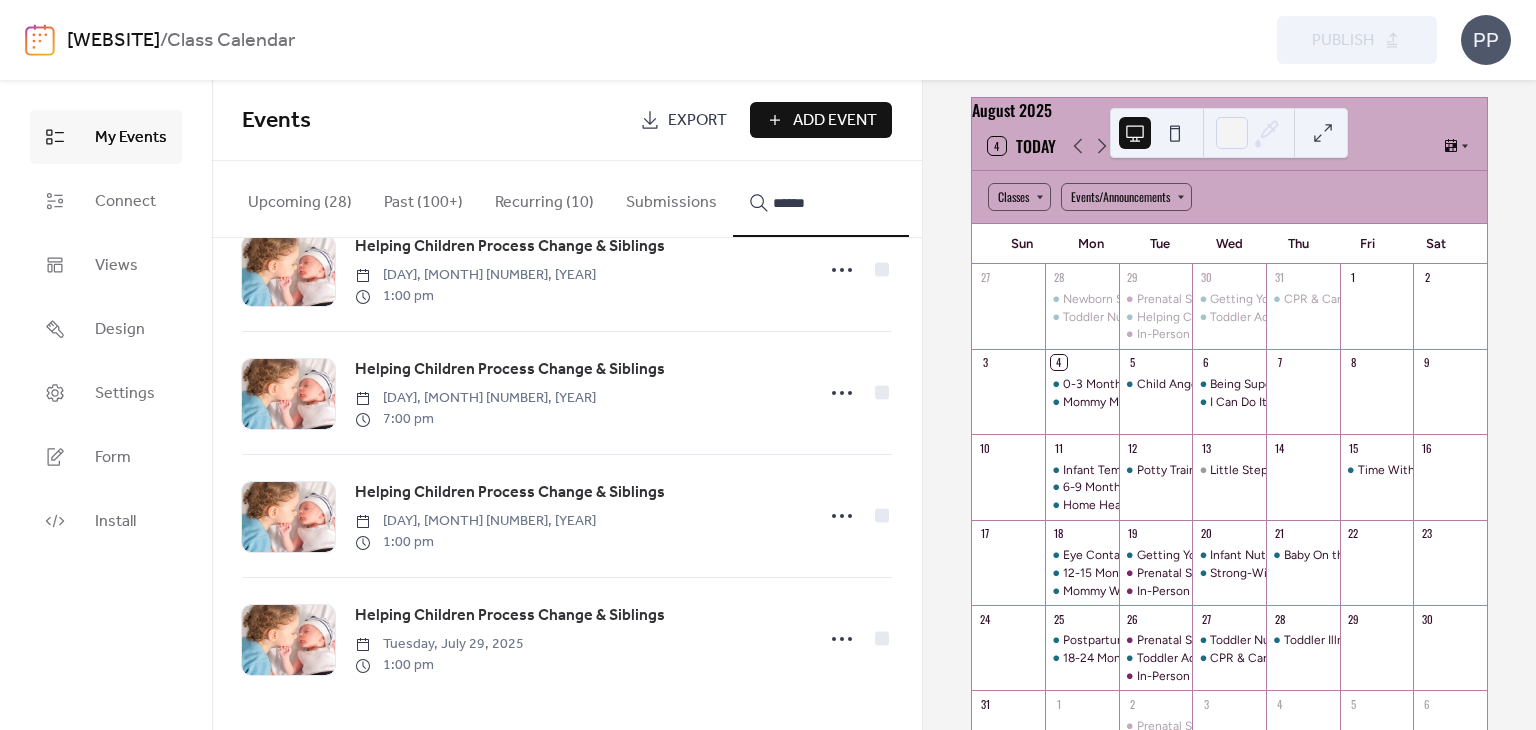 type on "******" 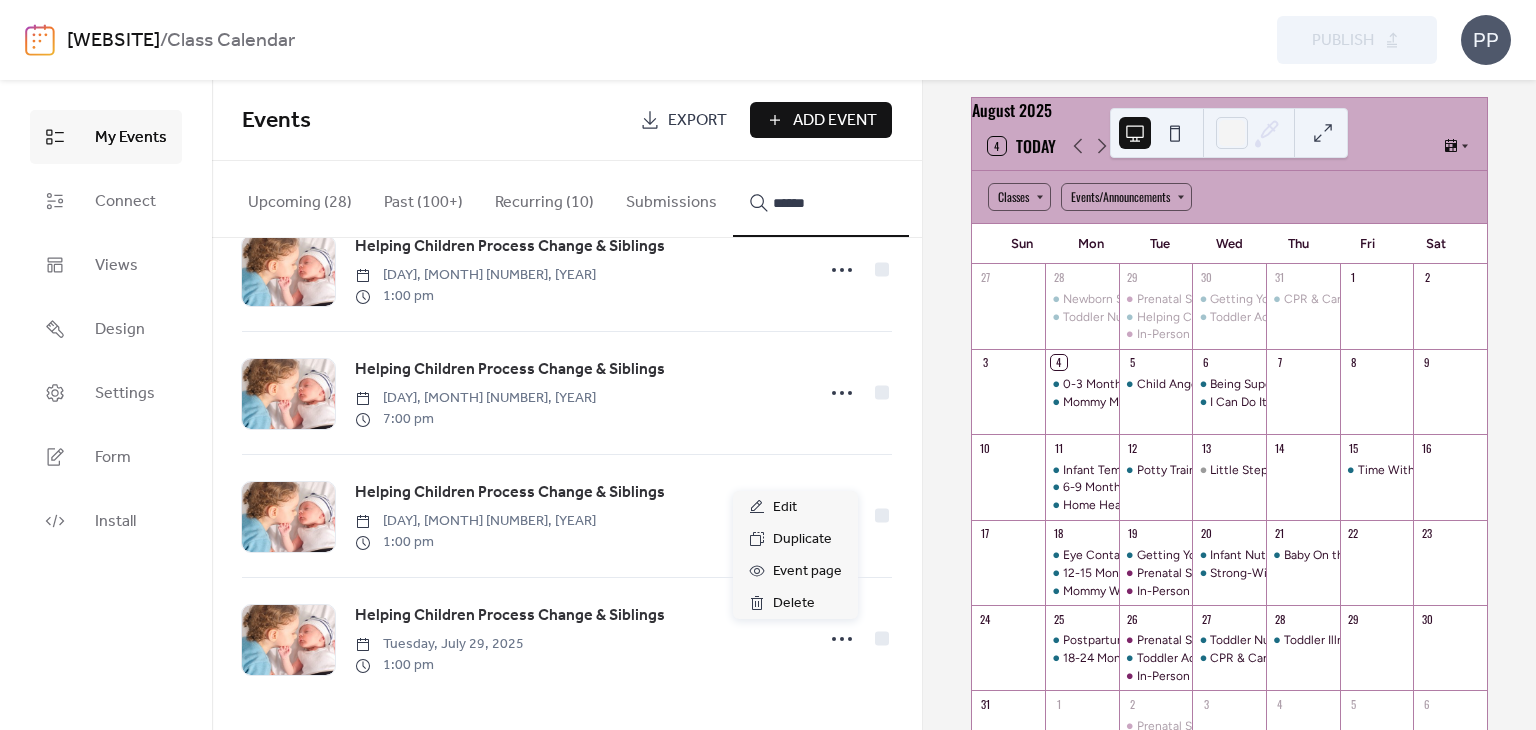 click 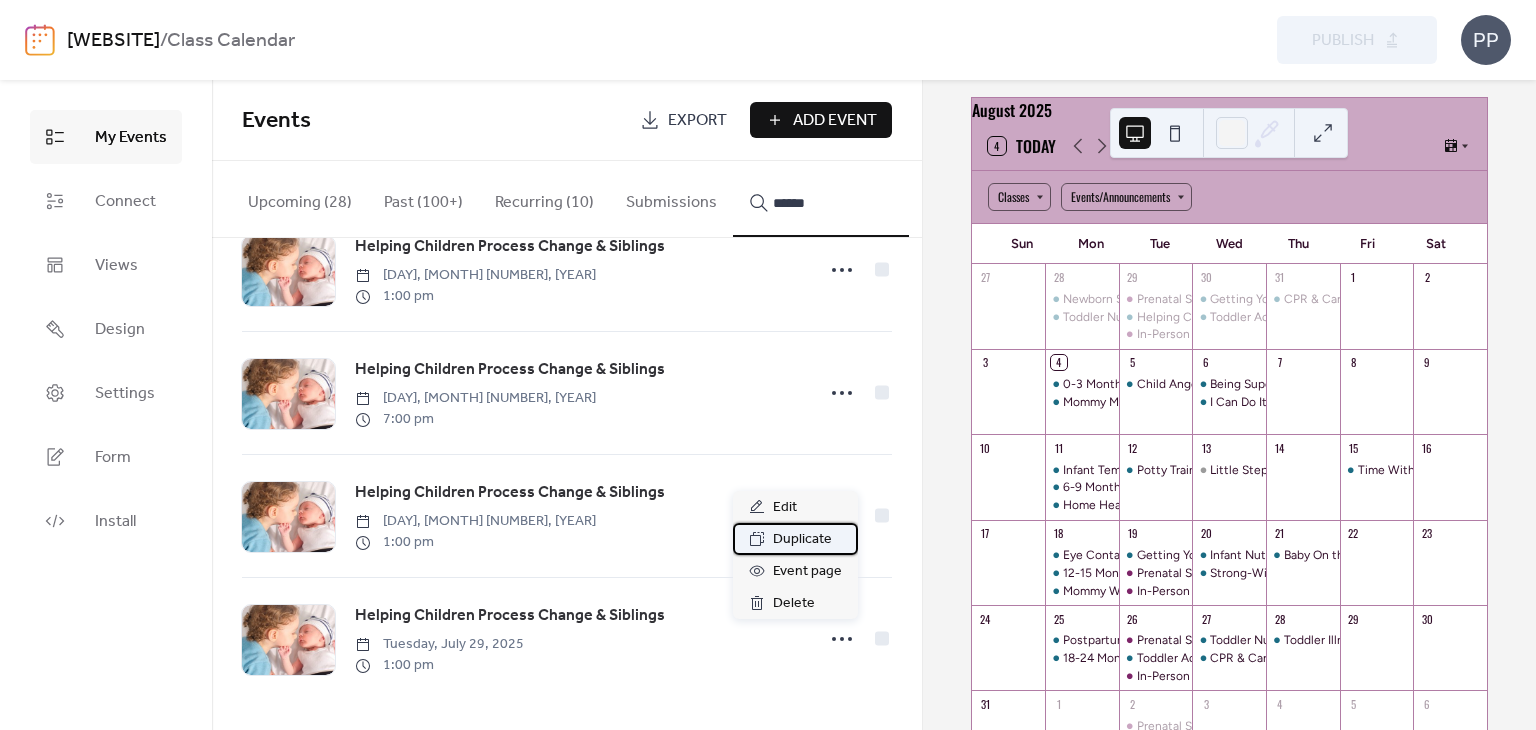 click on "Duplicate" at bounding box center (802, 540) 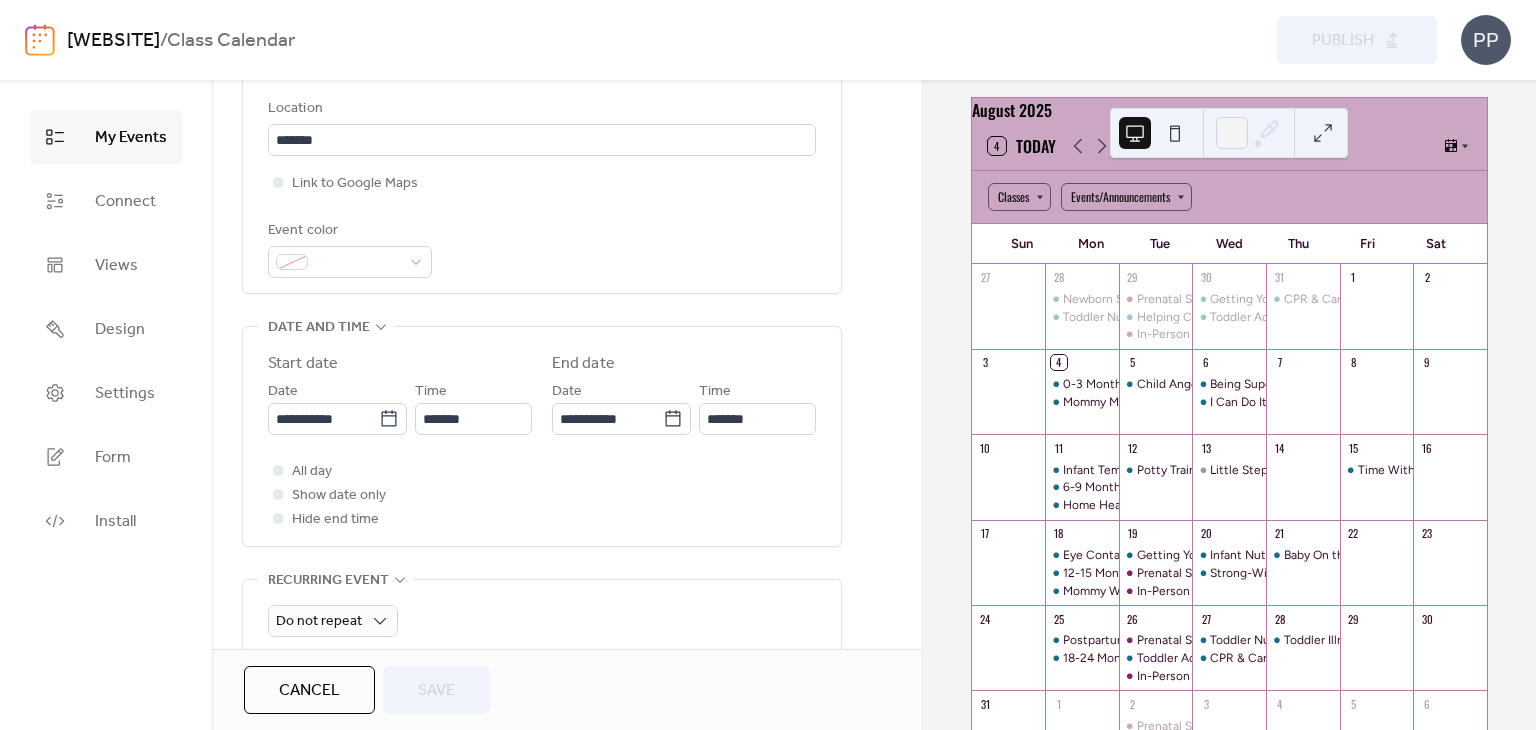 scroll, scrollTop: 448, scrollLeft: 0, axis: vertical 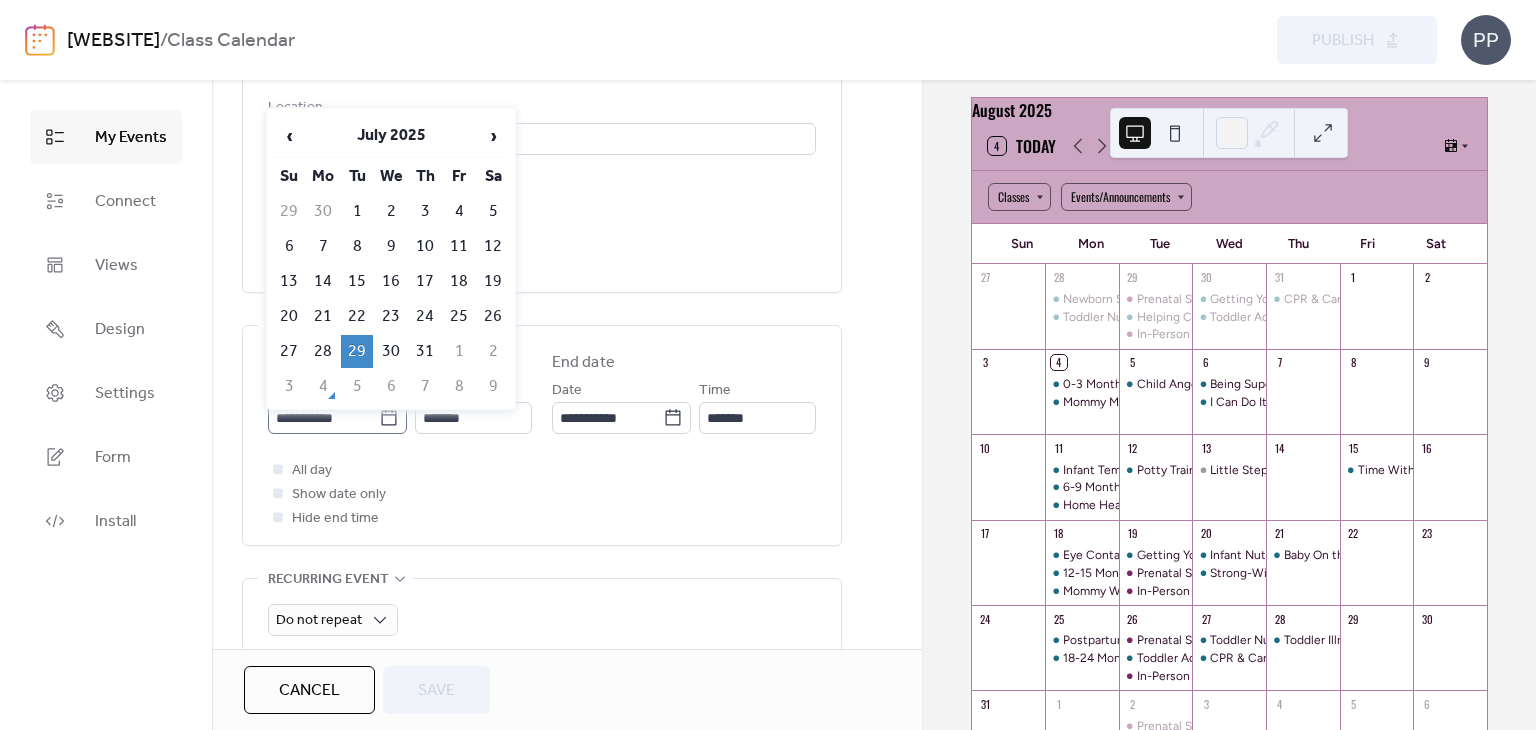 click 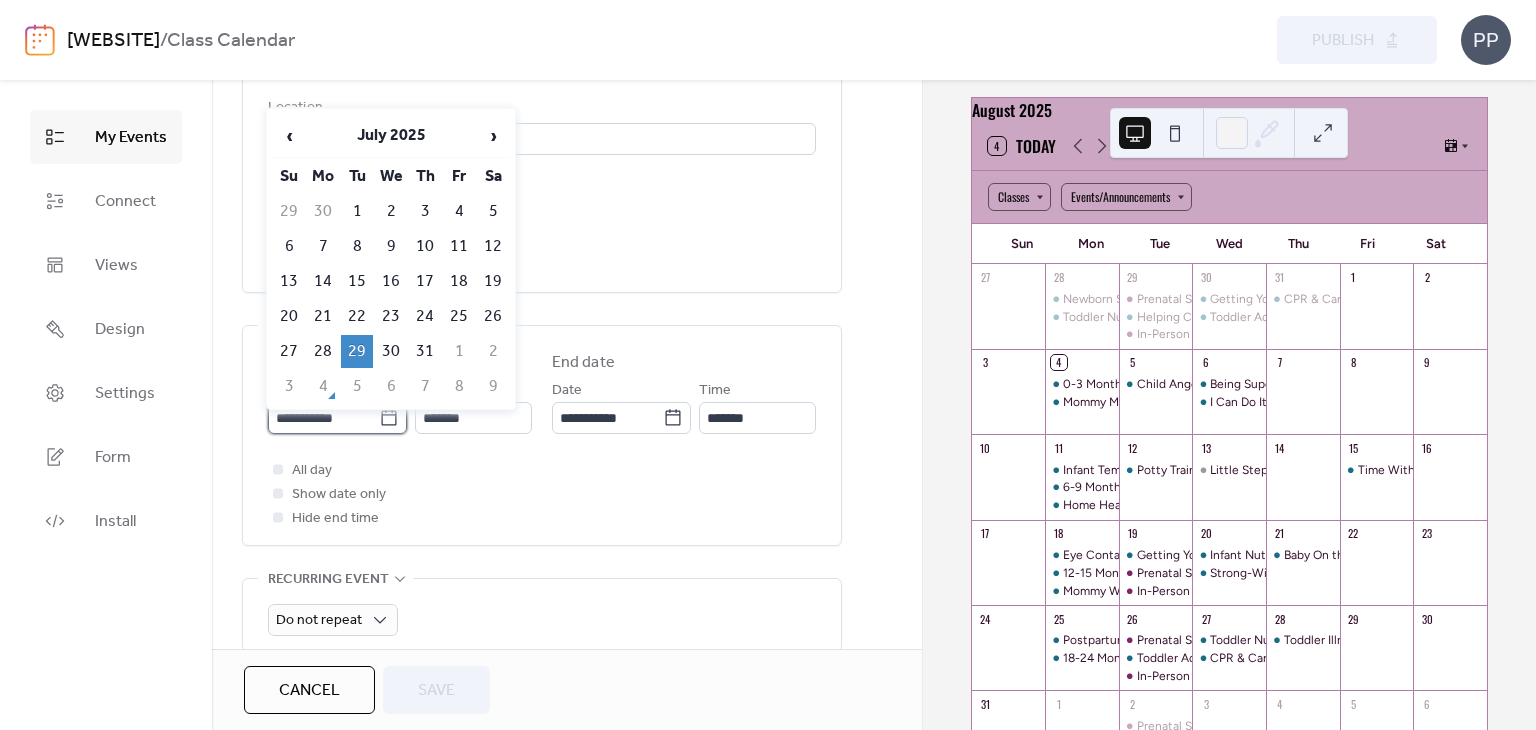 click on "**********" at bounding box center [323, 418] 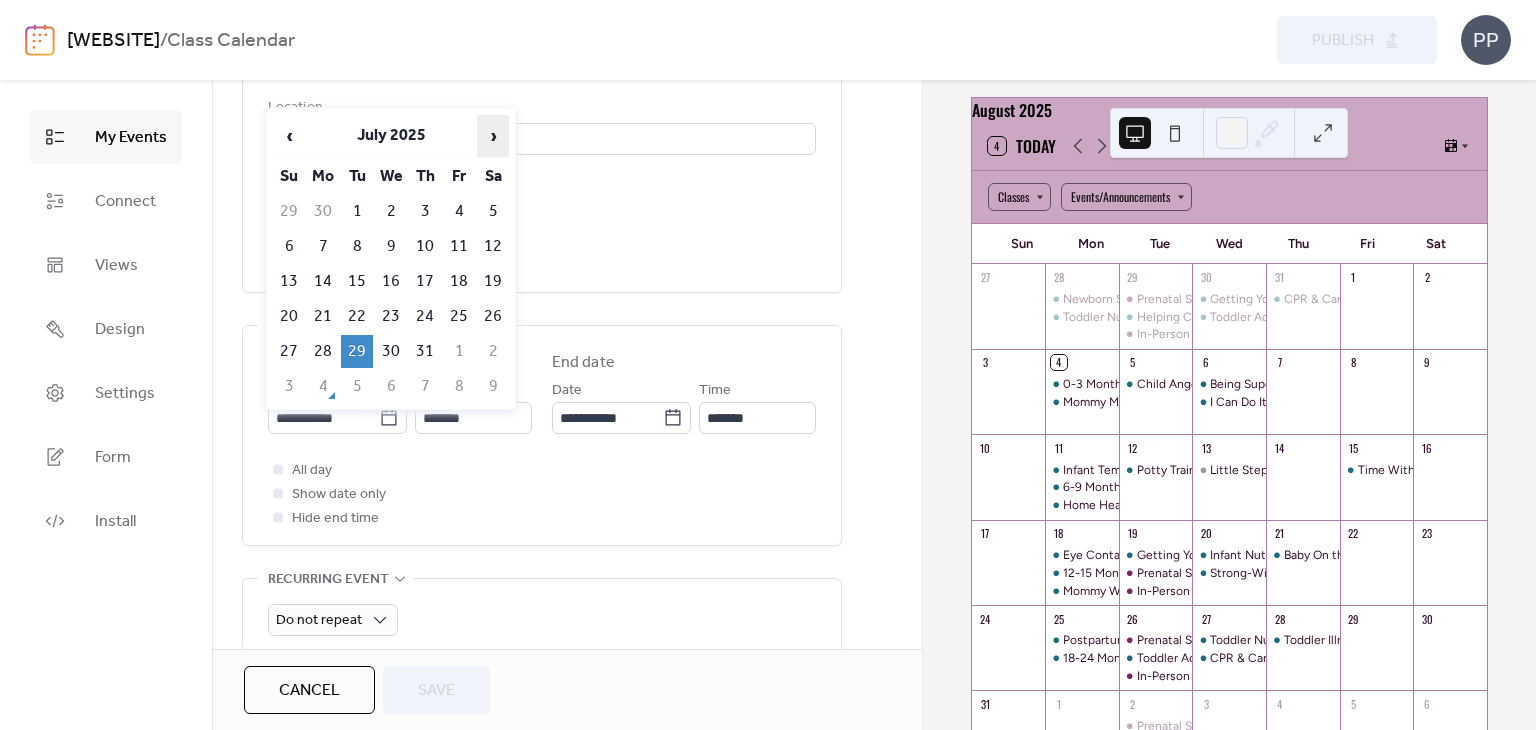 click on "›" at bounding box center [493, 136] 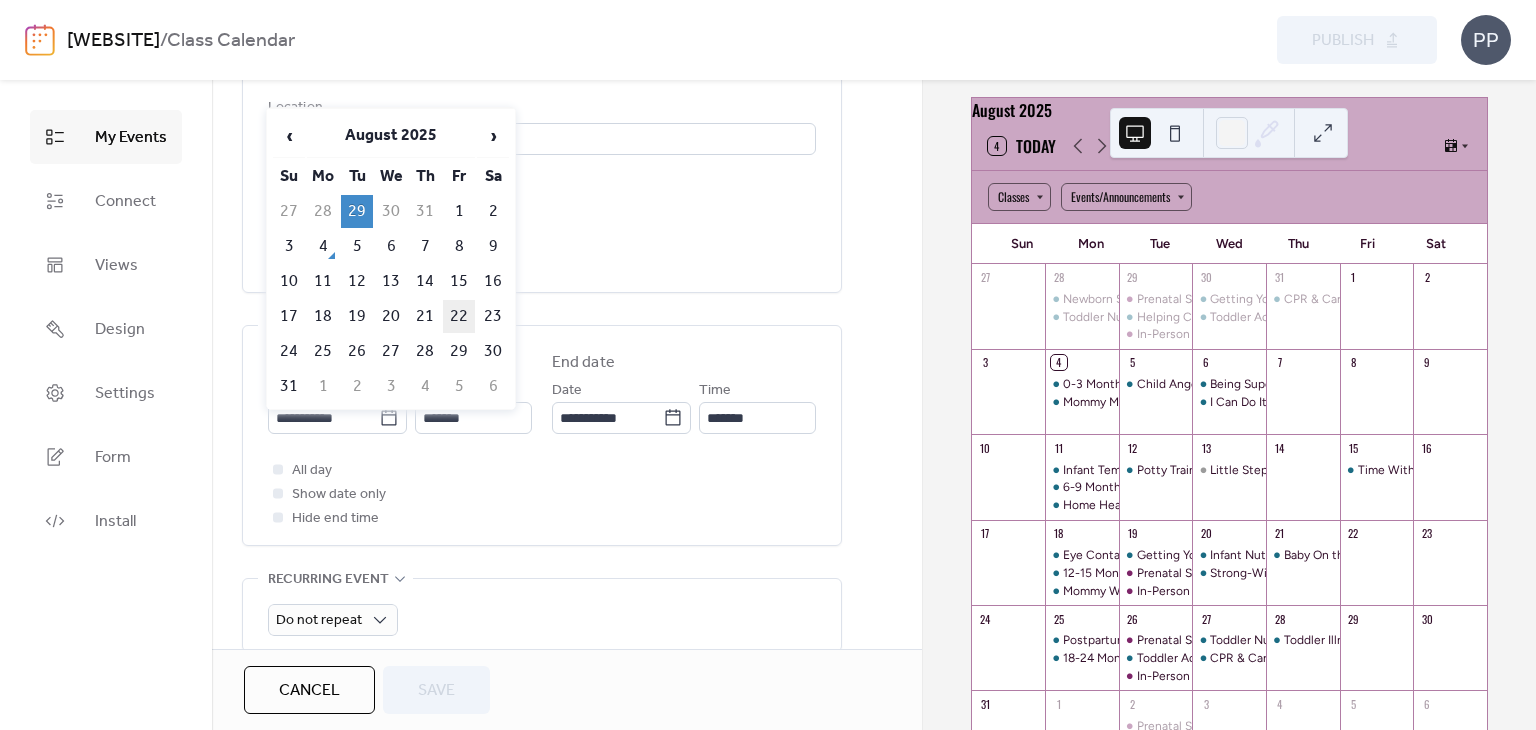 click on "22" at bounding box center [459, 316] 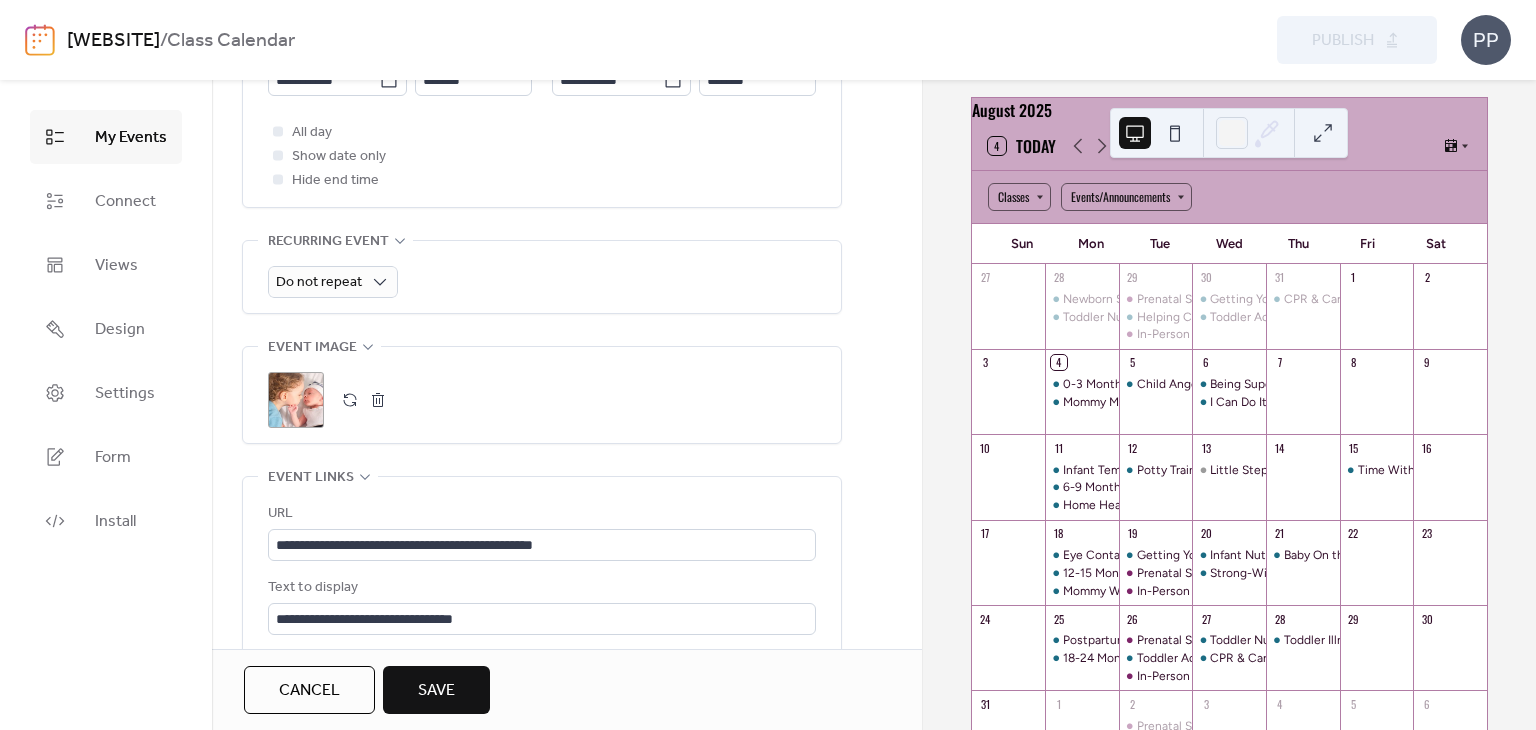 scroll, scrollTop: 787, scrollLeft: 0, axis: vertical 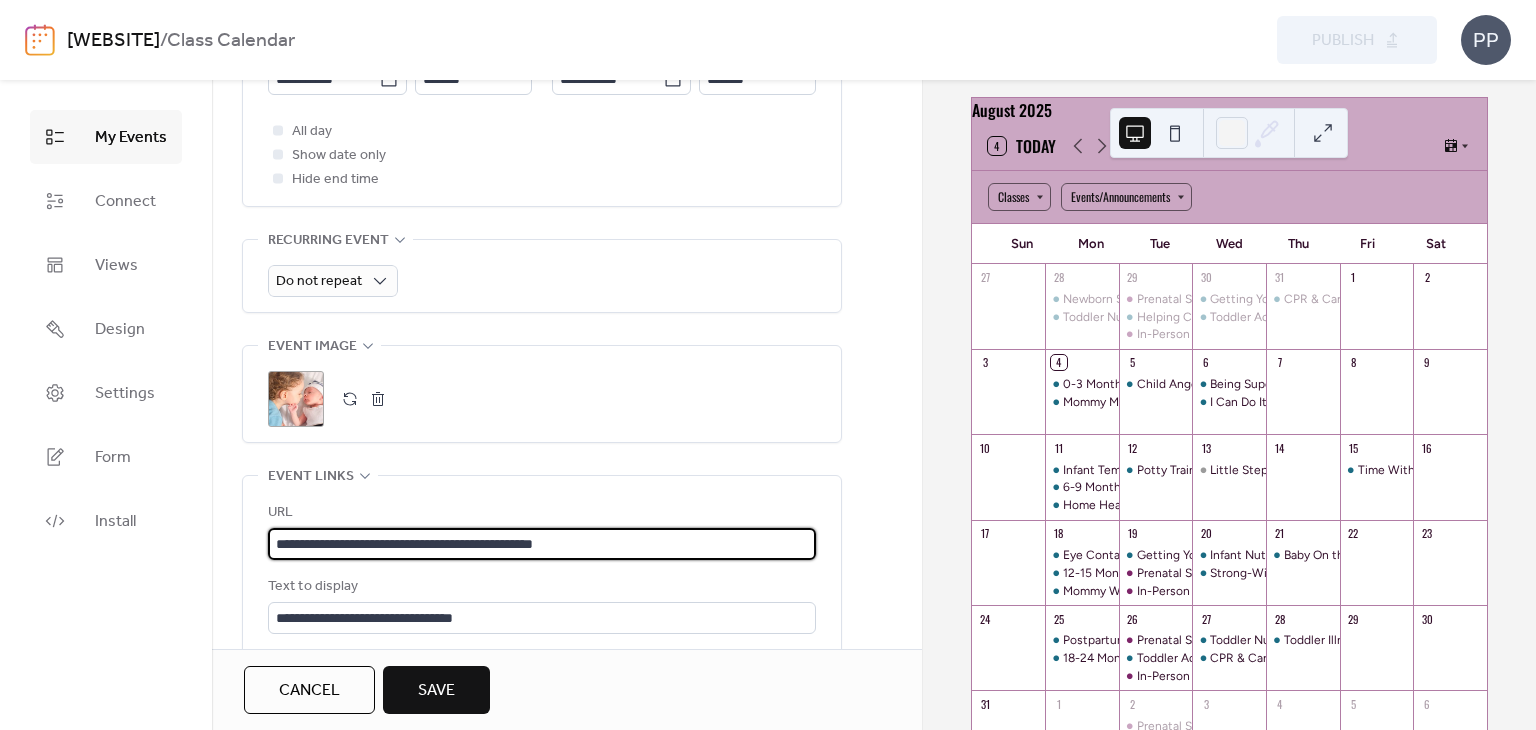 click on "**********" at bounding box center (542, 544) 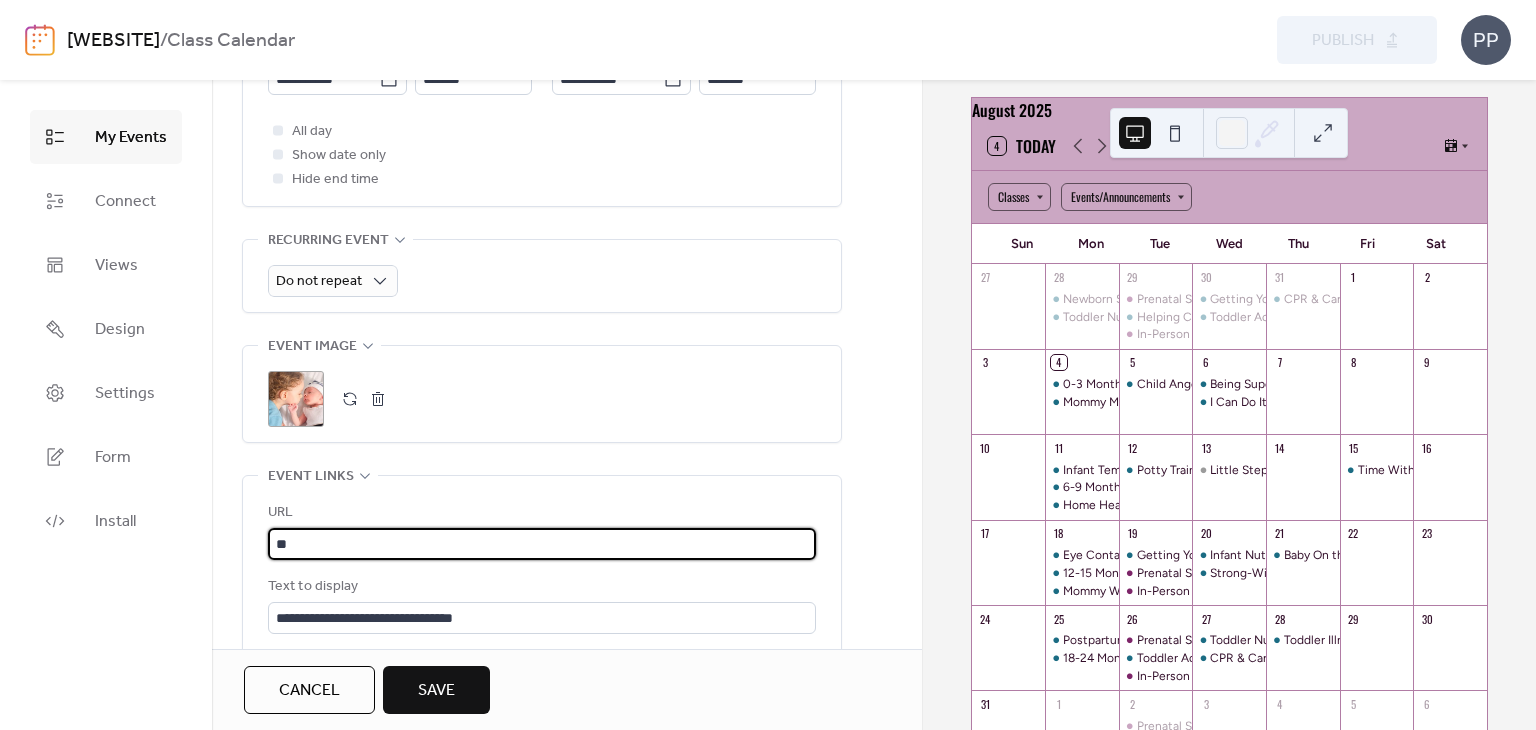 type on "*" 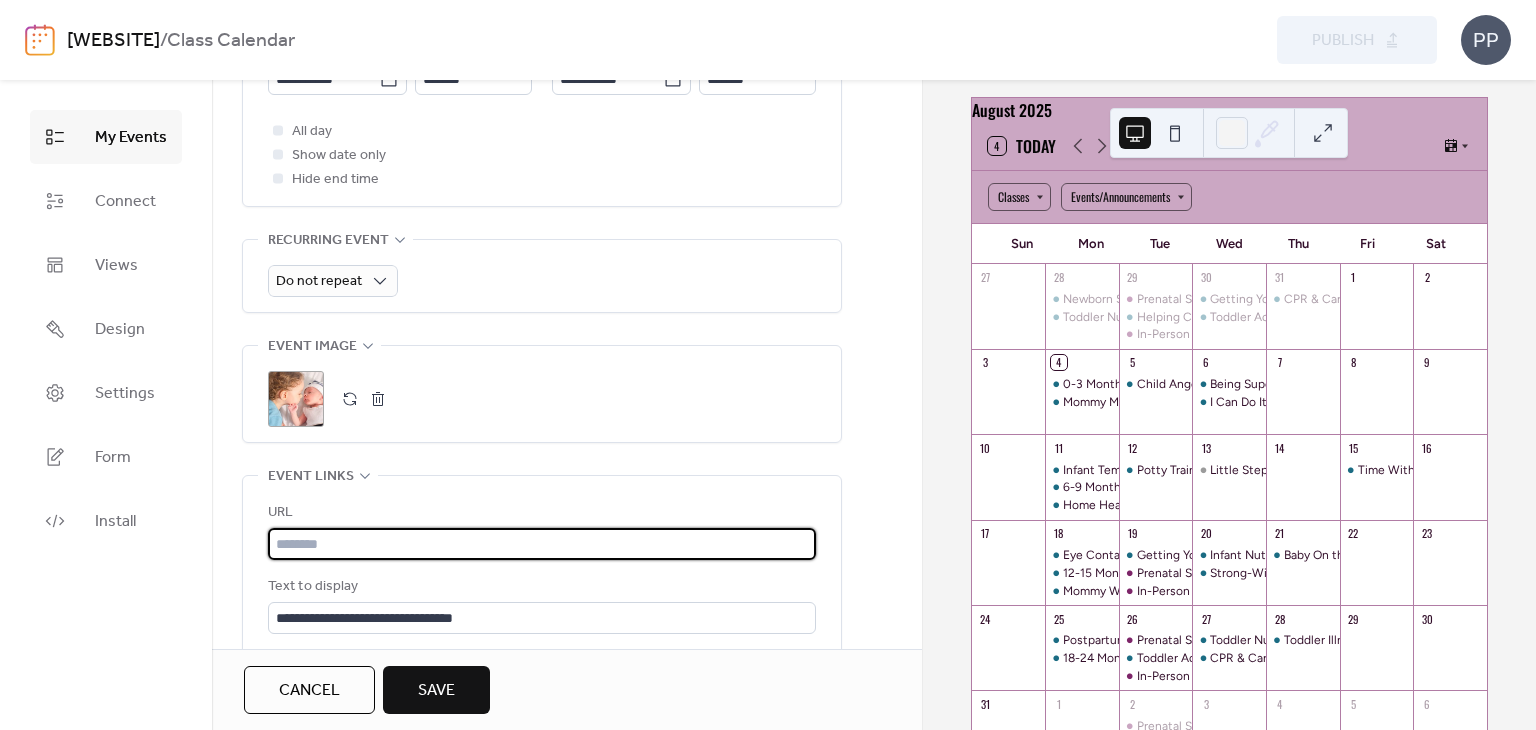 paste on "**********" 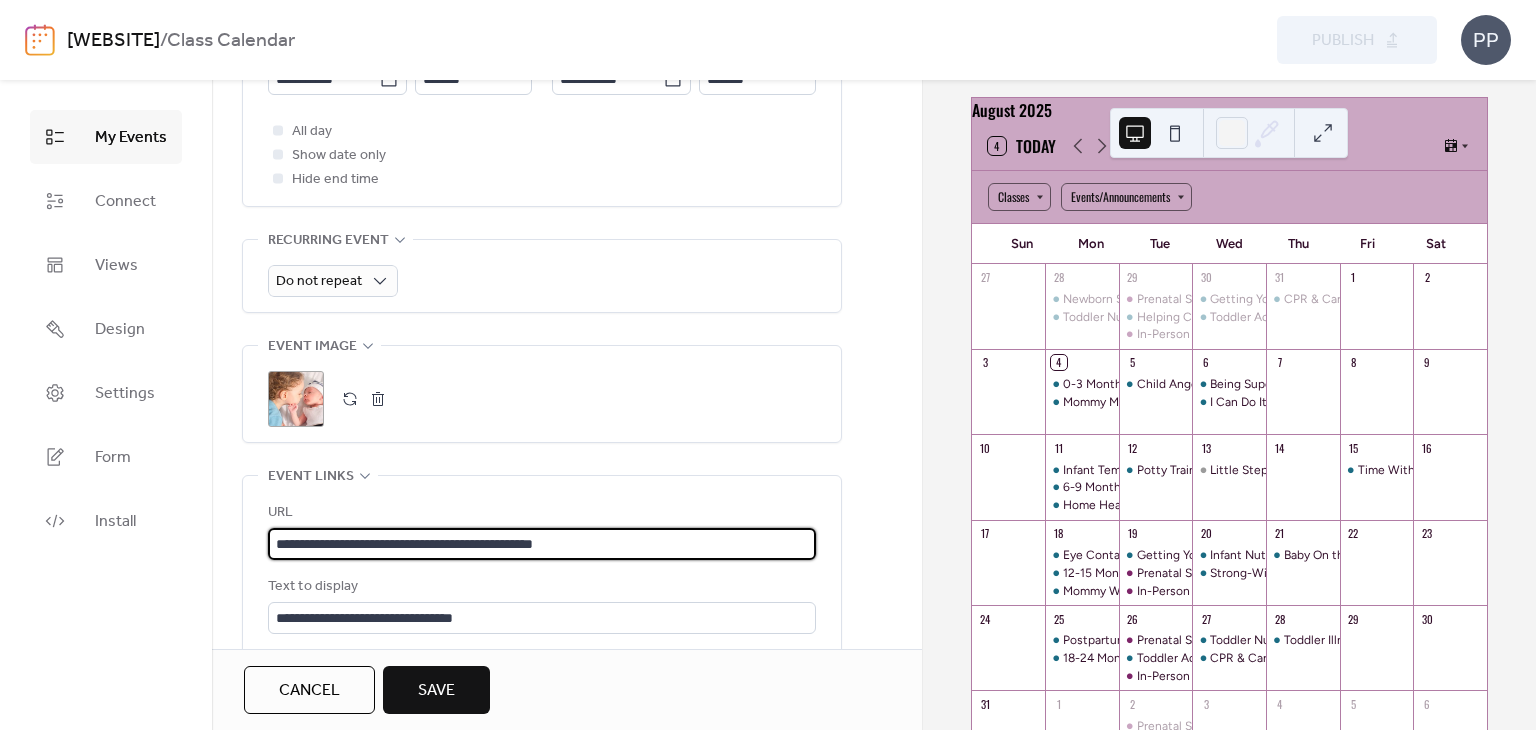 type on "**********" 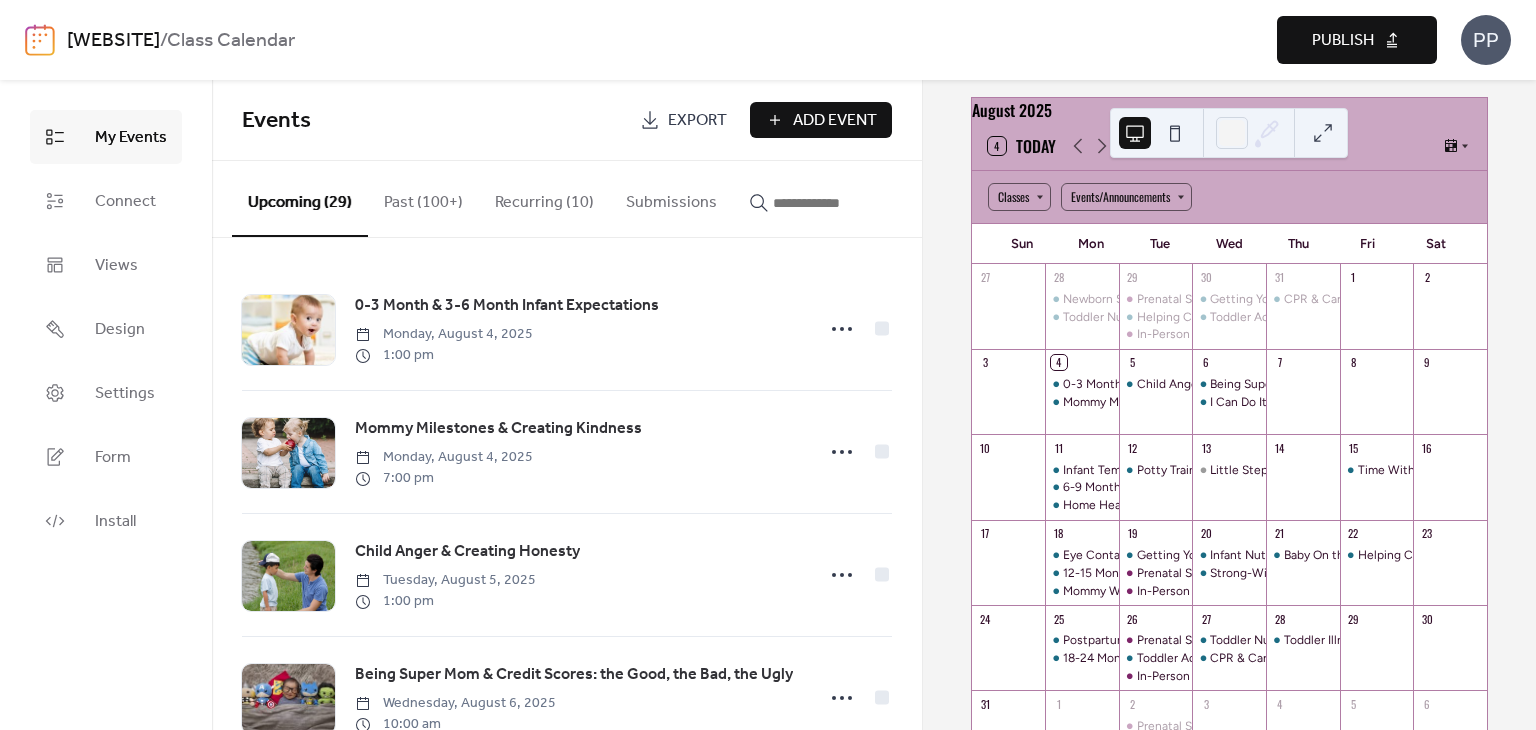 click on "Publish" at bounding box center [1343, 41] 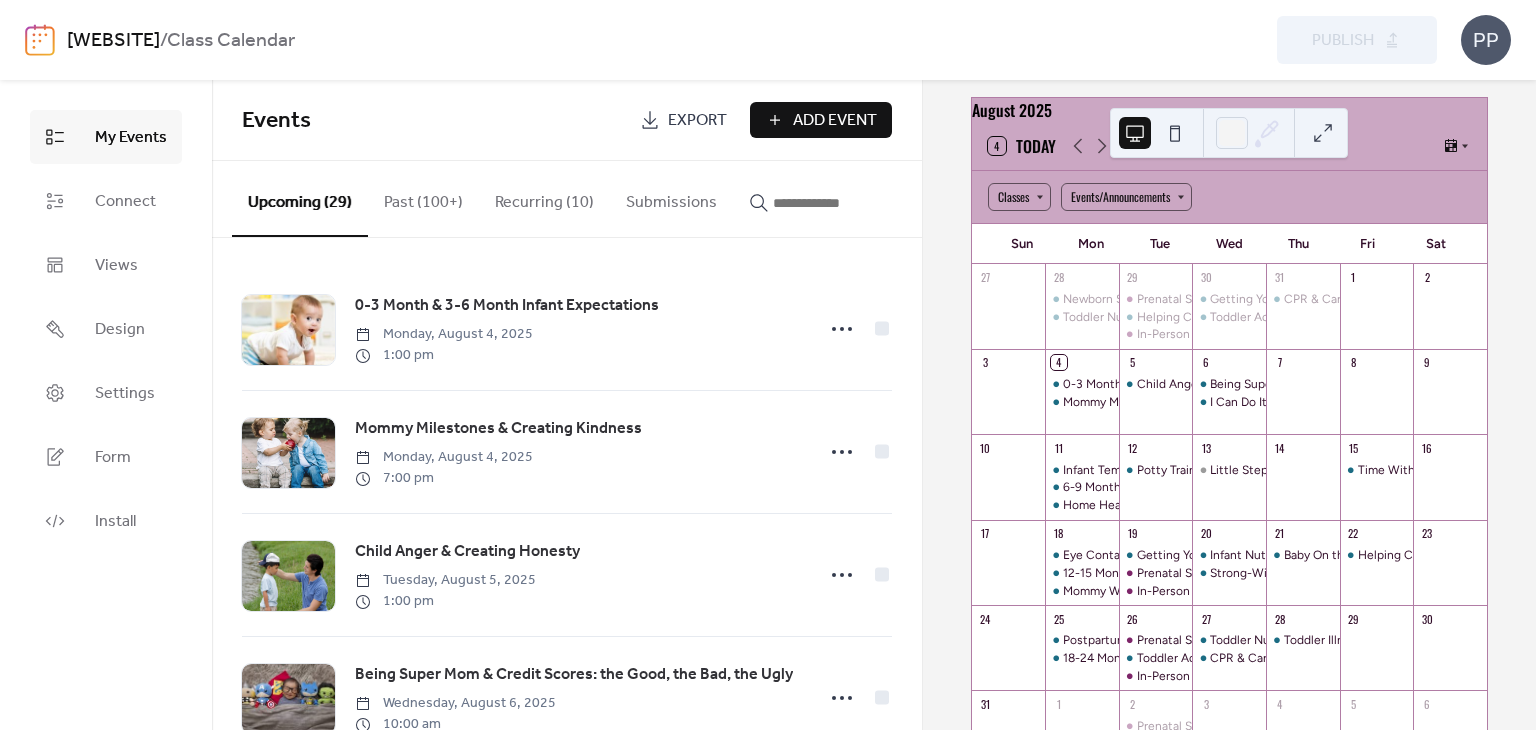 click at bounding box center [833, 203] 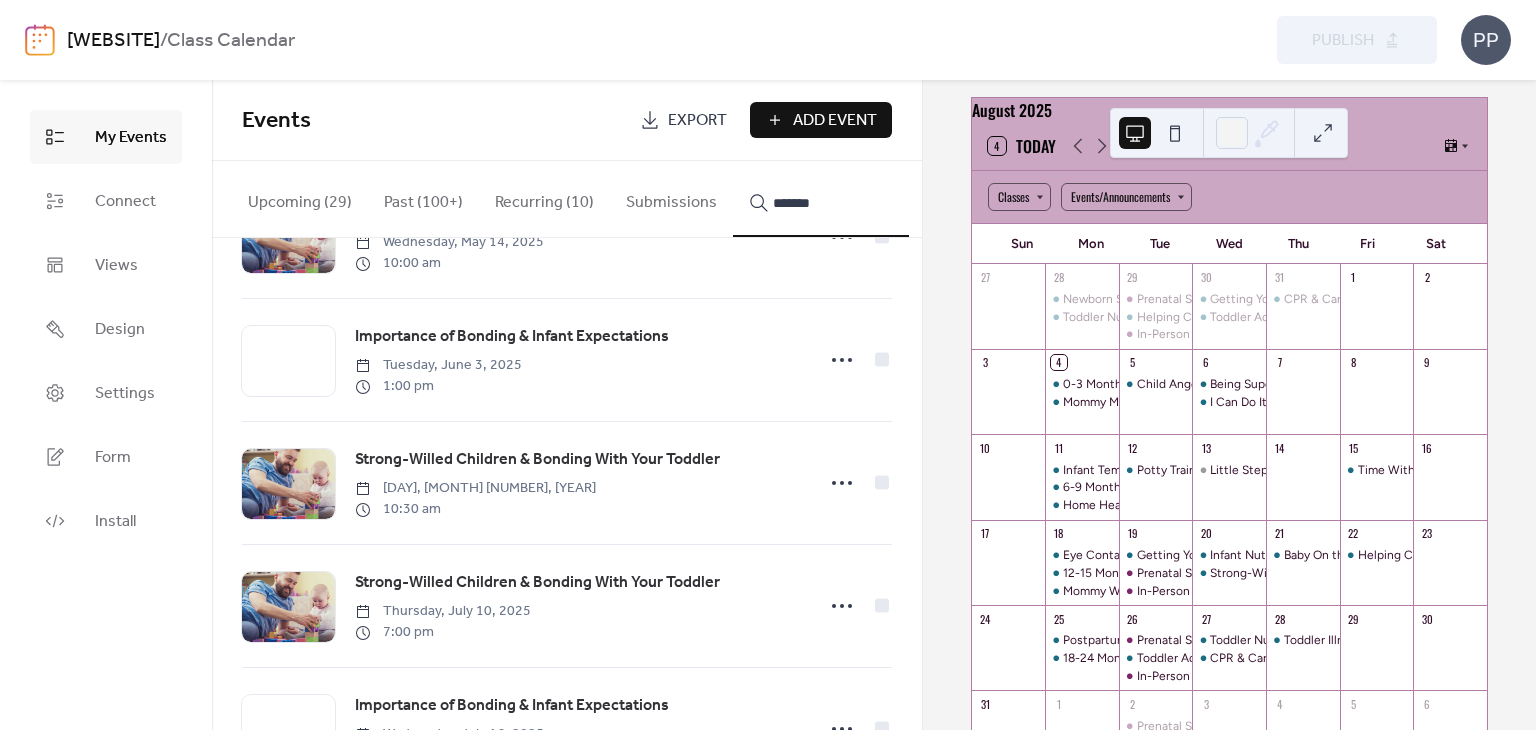 scroll, scrollTop: 1538, scrollLeft: 0, axis: vertical 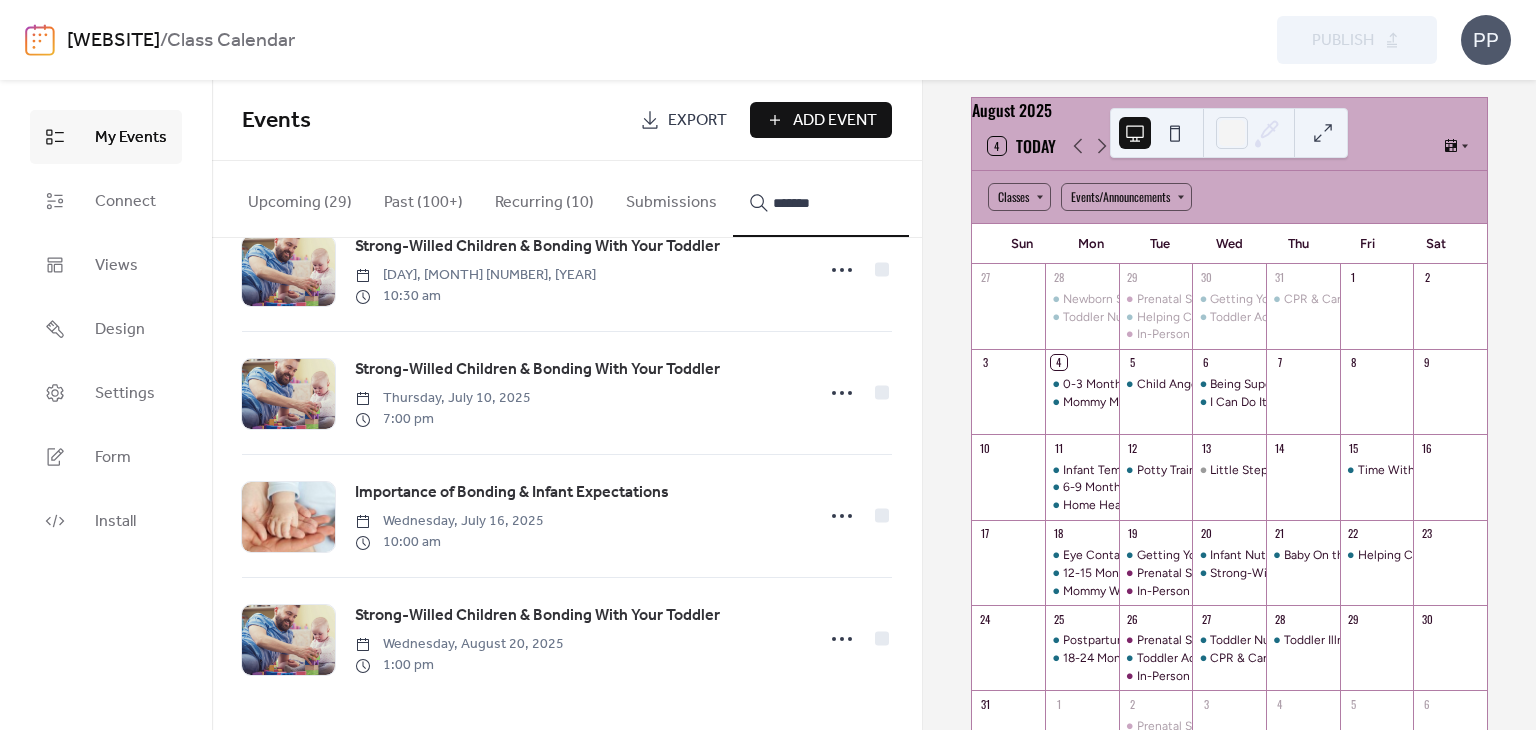 type on "*******" 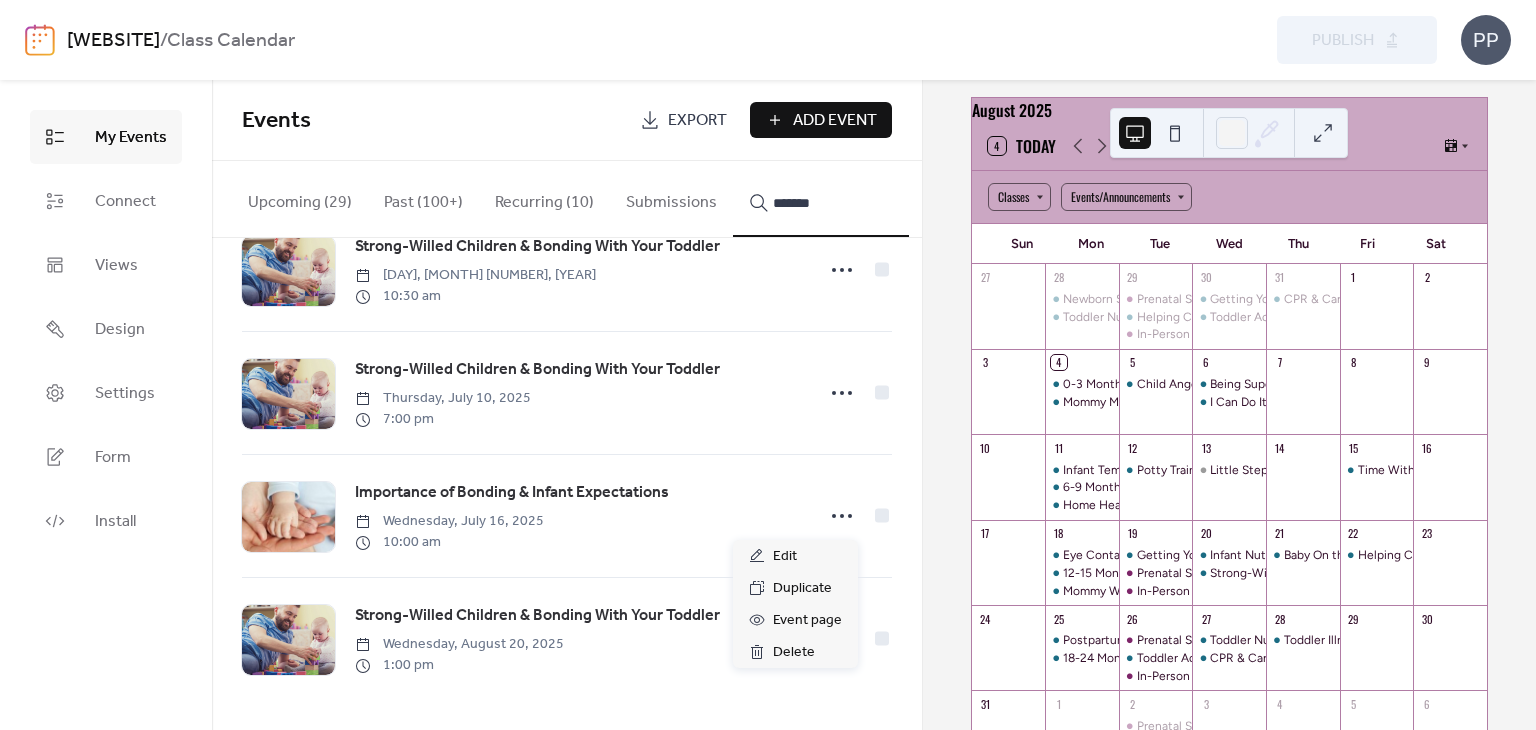 click 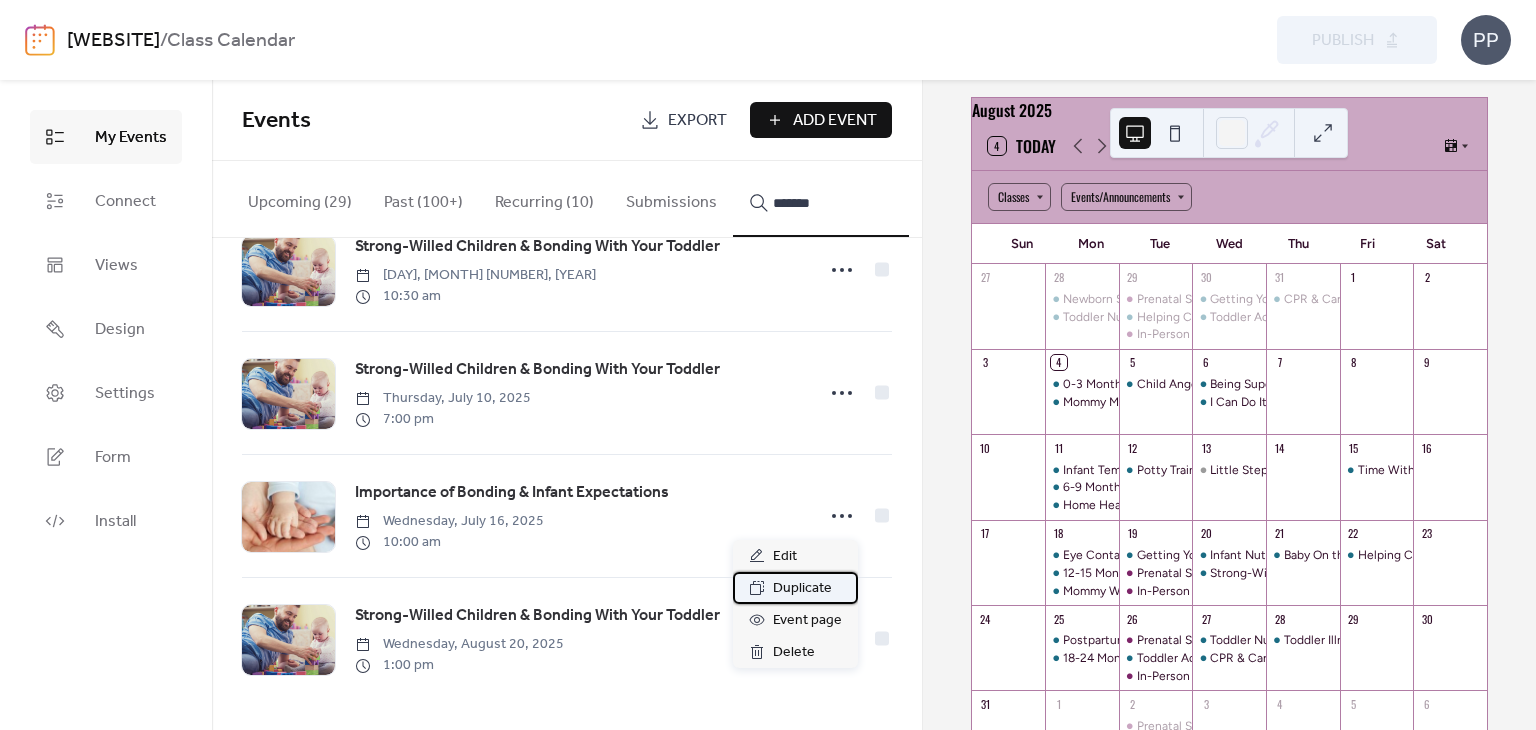 click on "Duplicate" at bounding box center [802, 589] 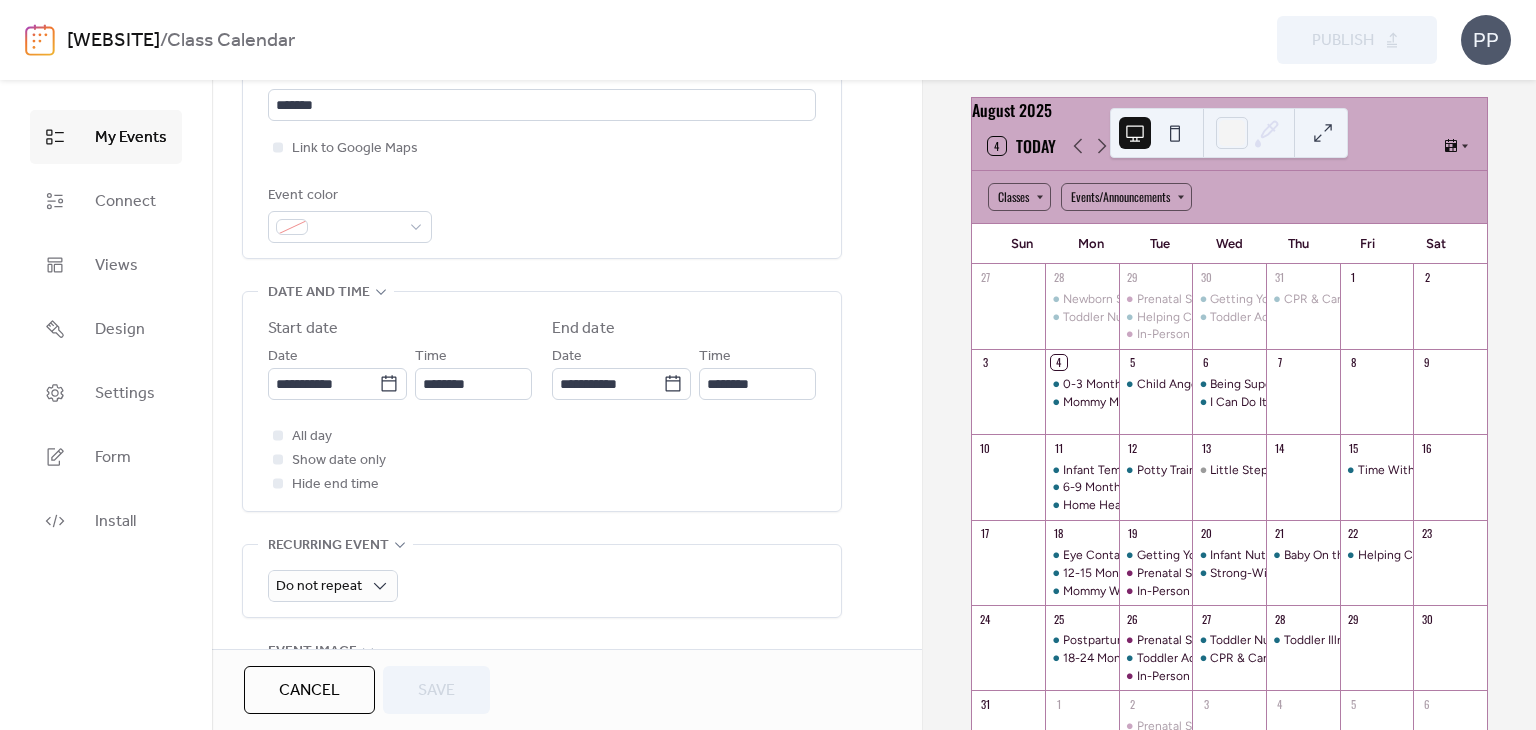 scroll, scrollTop: 486, scrollLeft: 0, axis: vertical 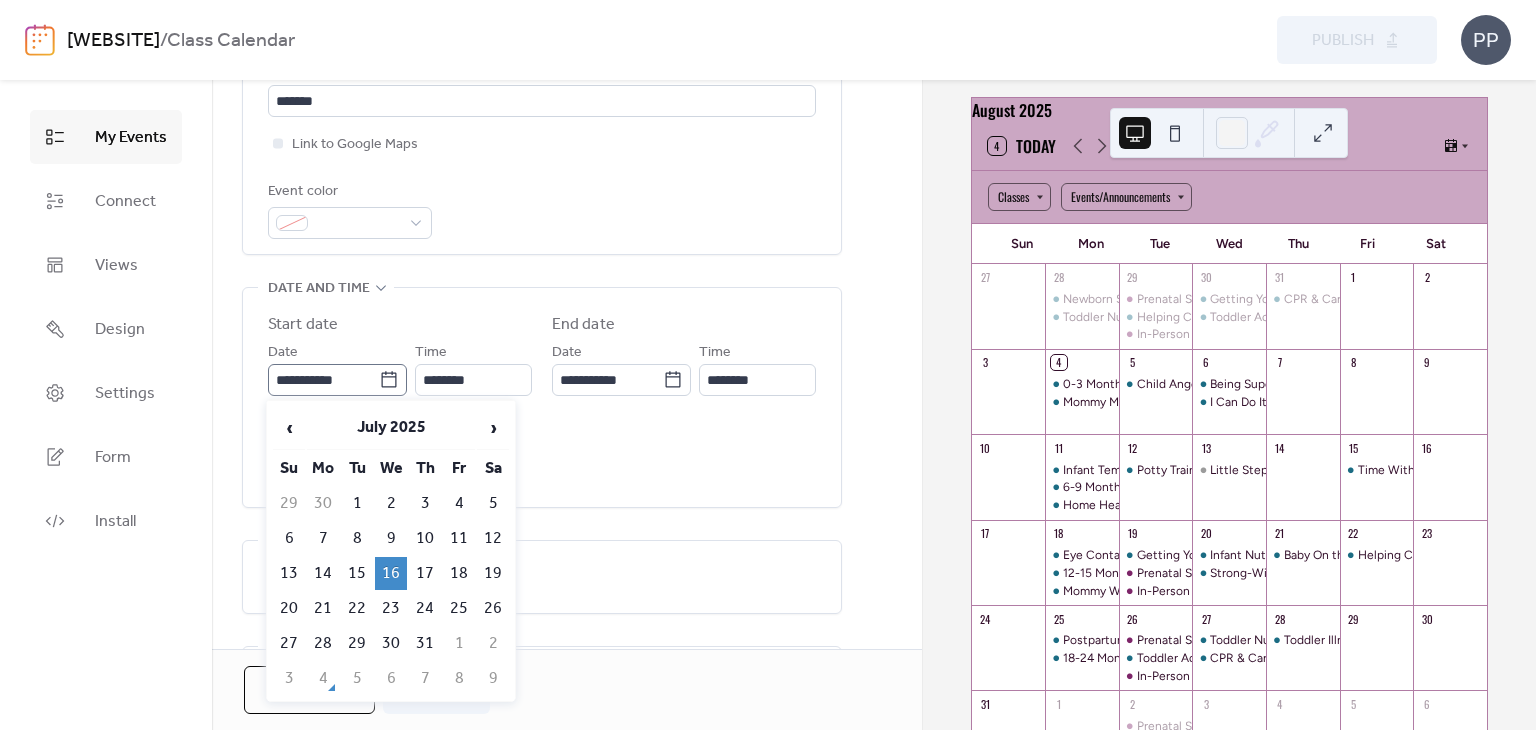 click 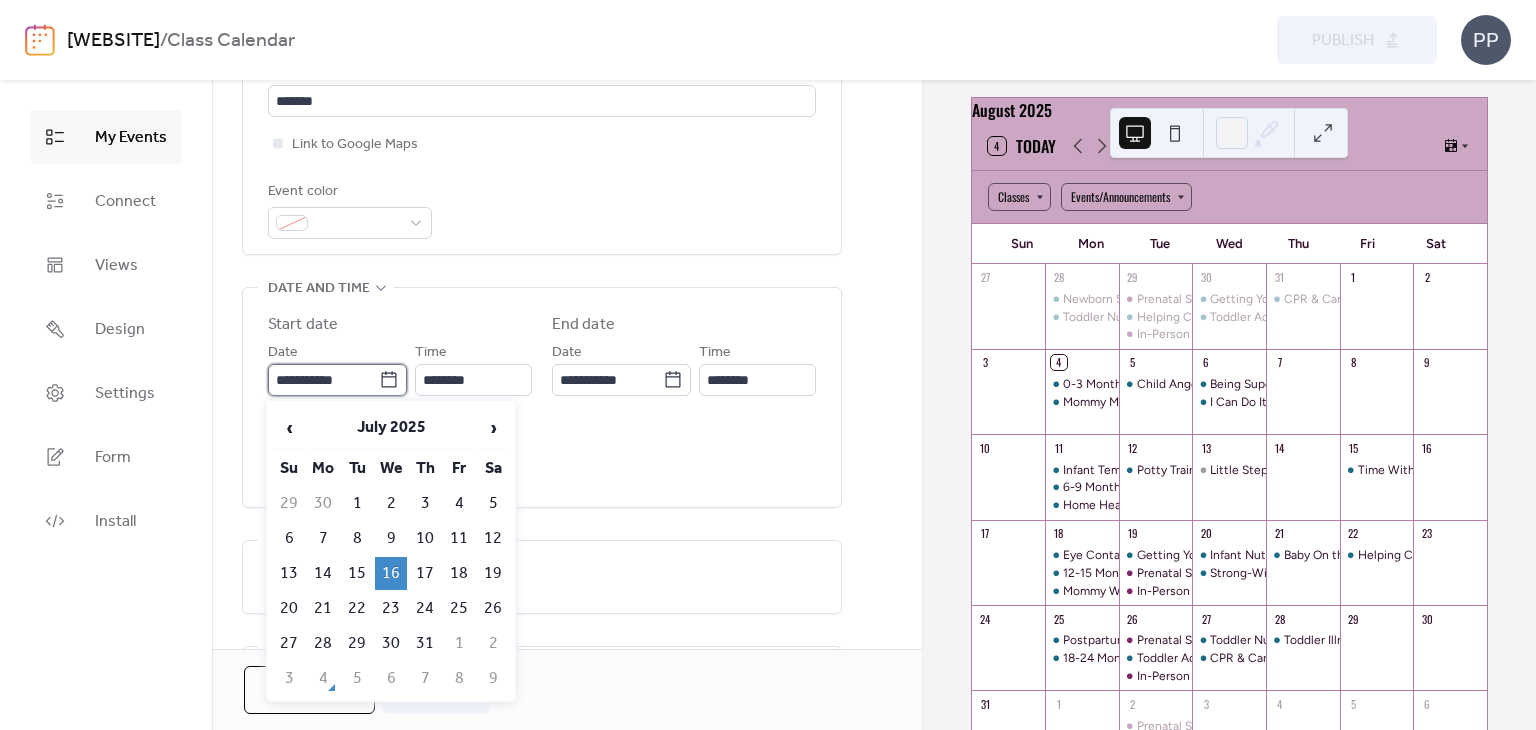 click on "**********" at bounding box center [323, 380] 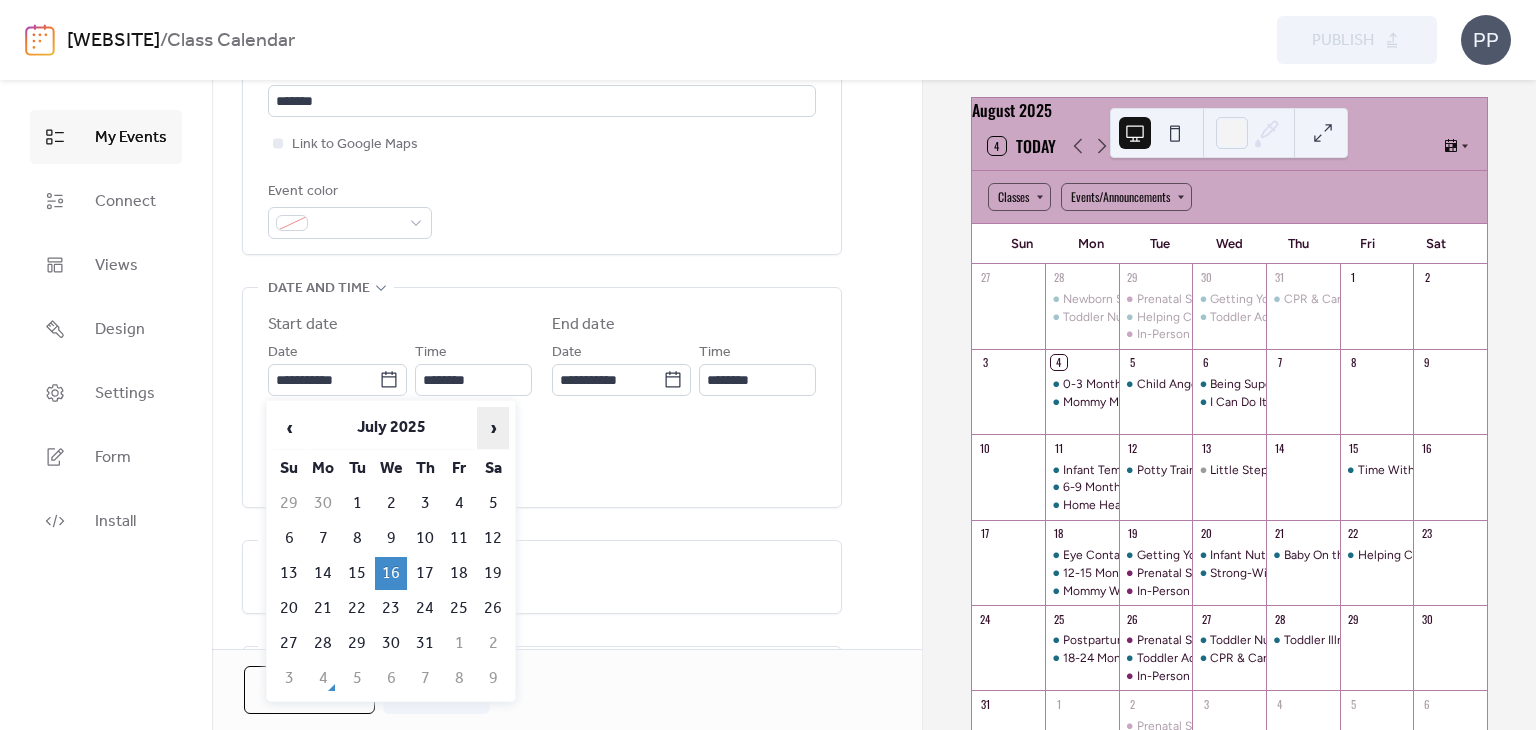 click on "›" at bounding box center (493, 428) 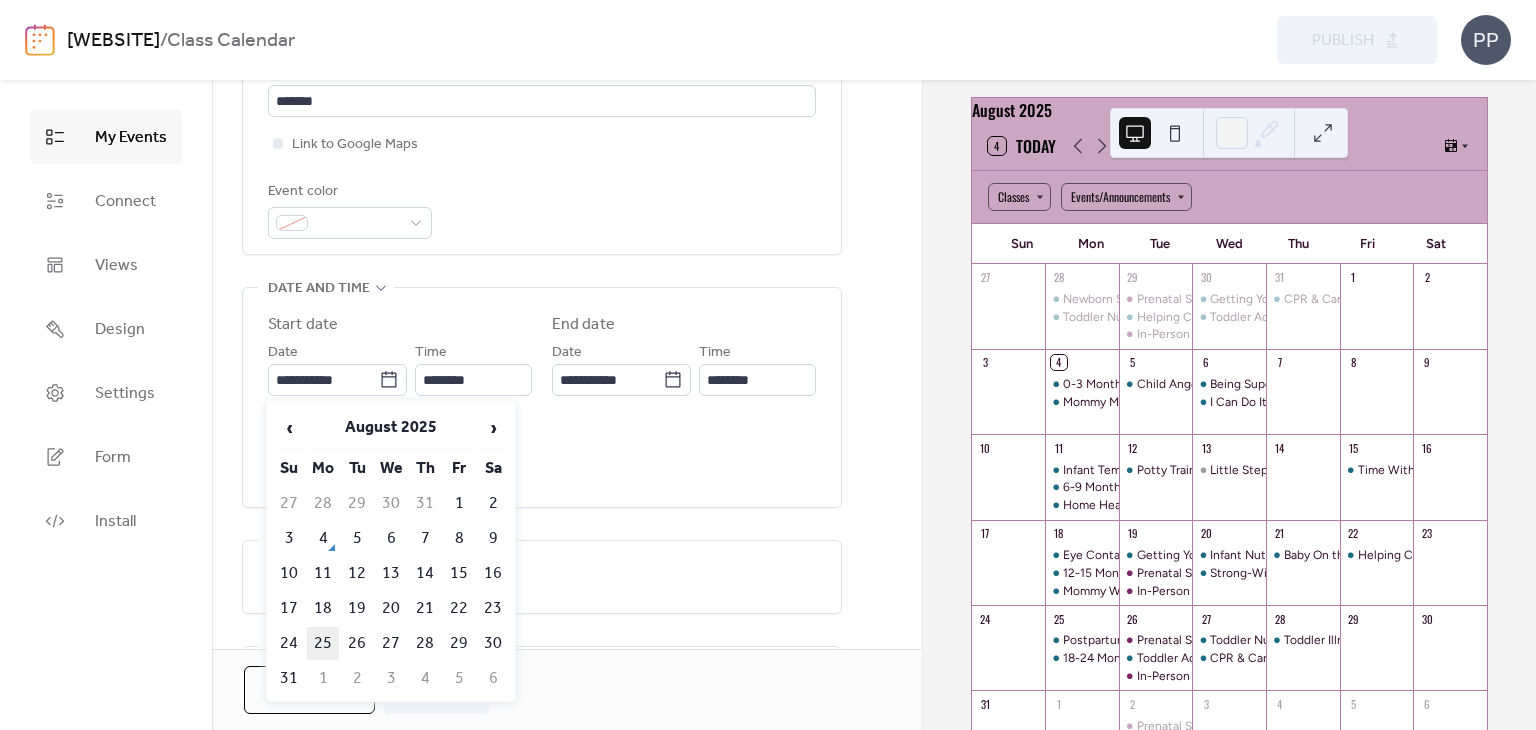 click on "25" at bounding box center [323, 643] 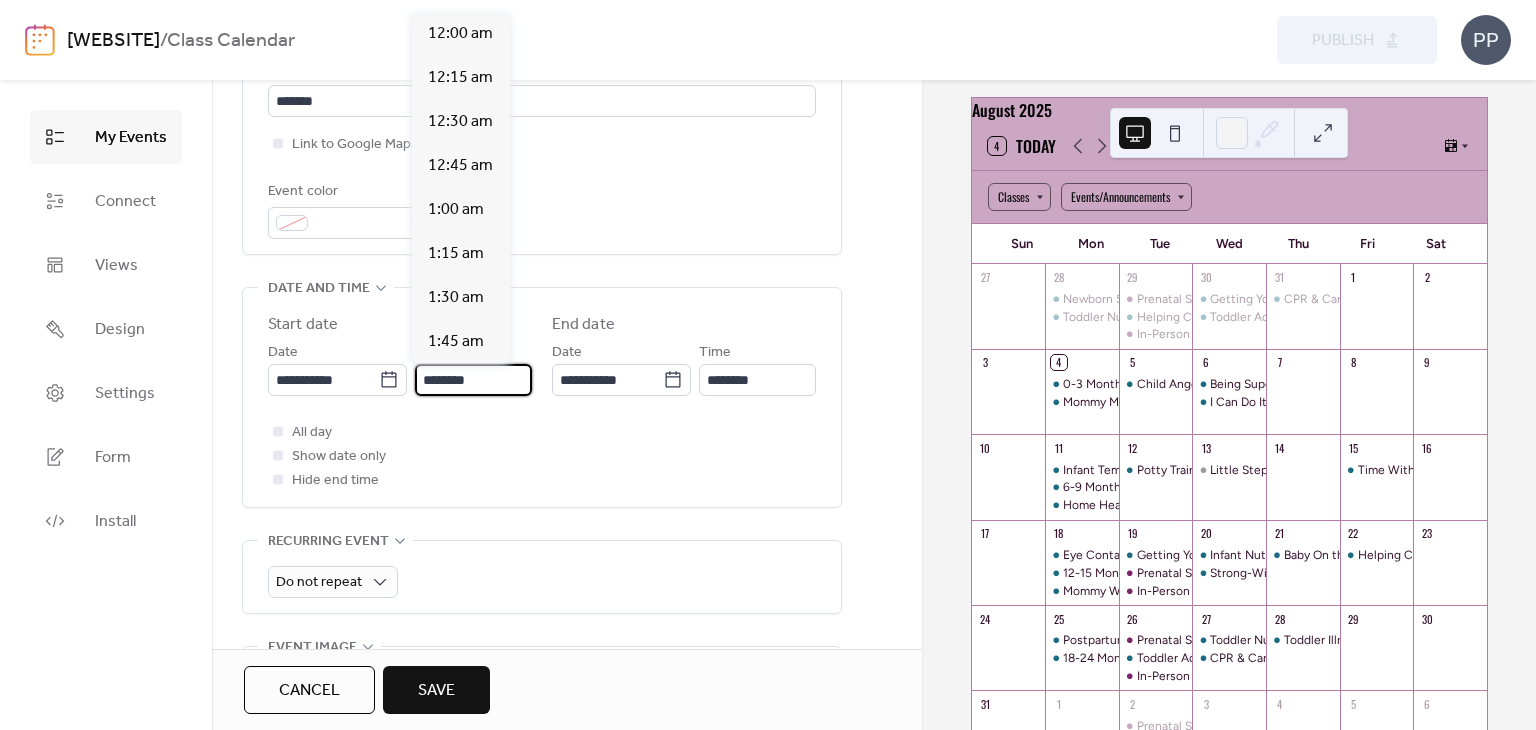 click on "********" at bounding box center (473, 380) 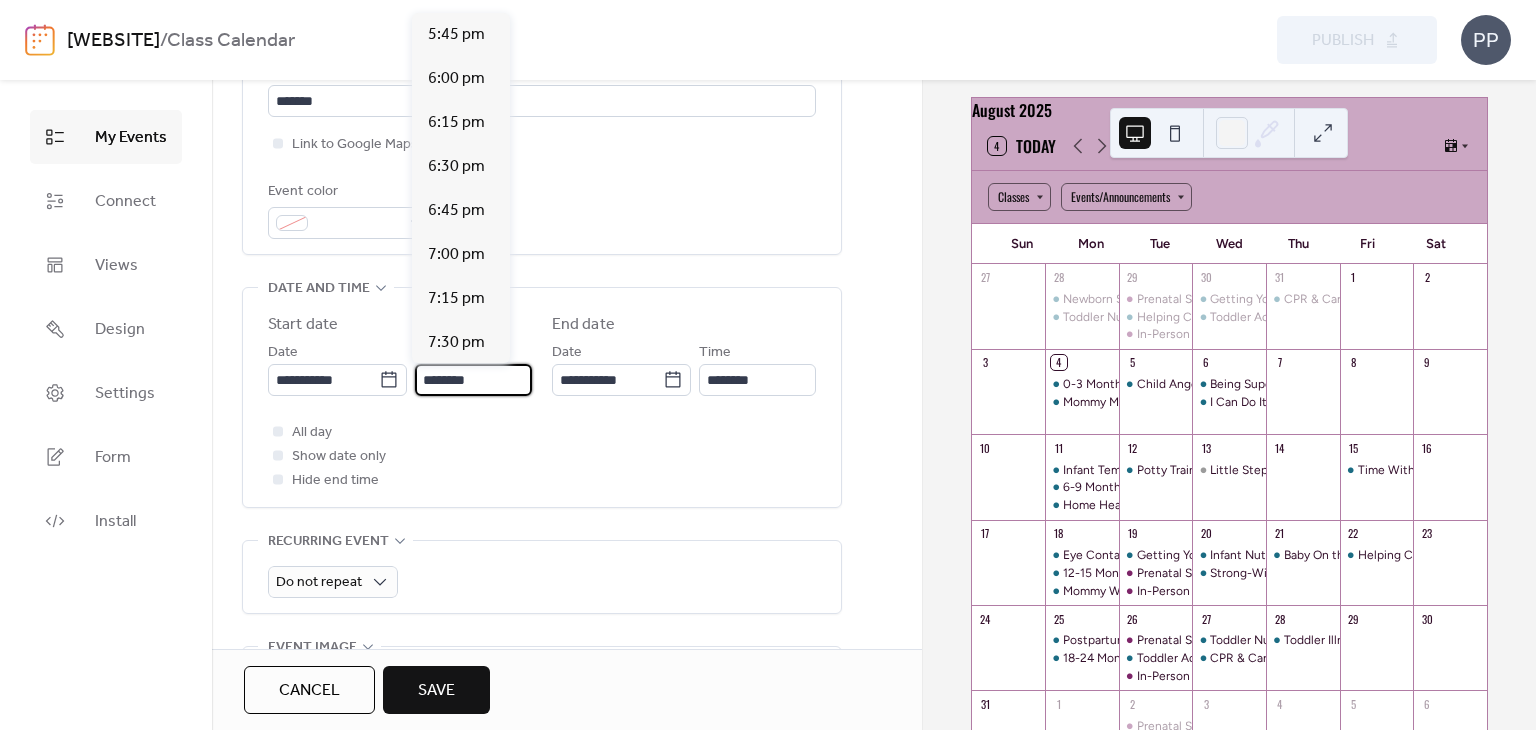 scroll, scrollTop: 3124, scrollLeft: 0, axis: vertical 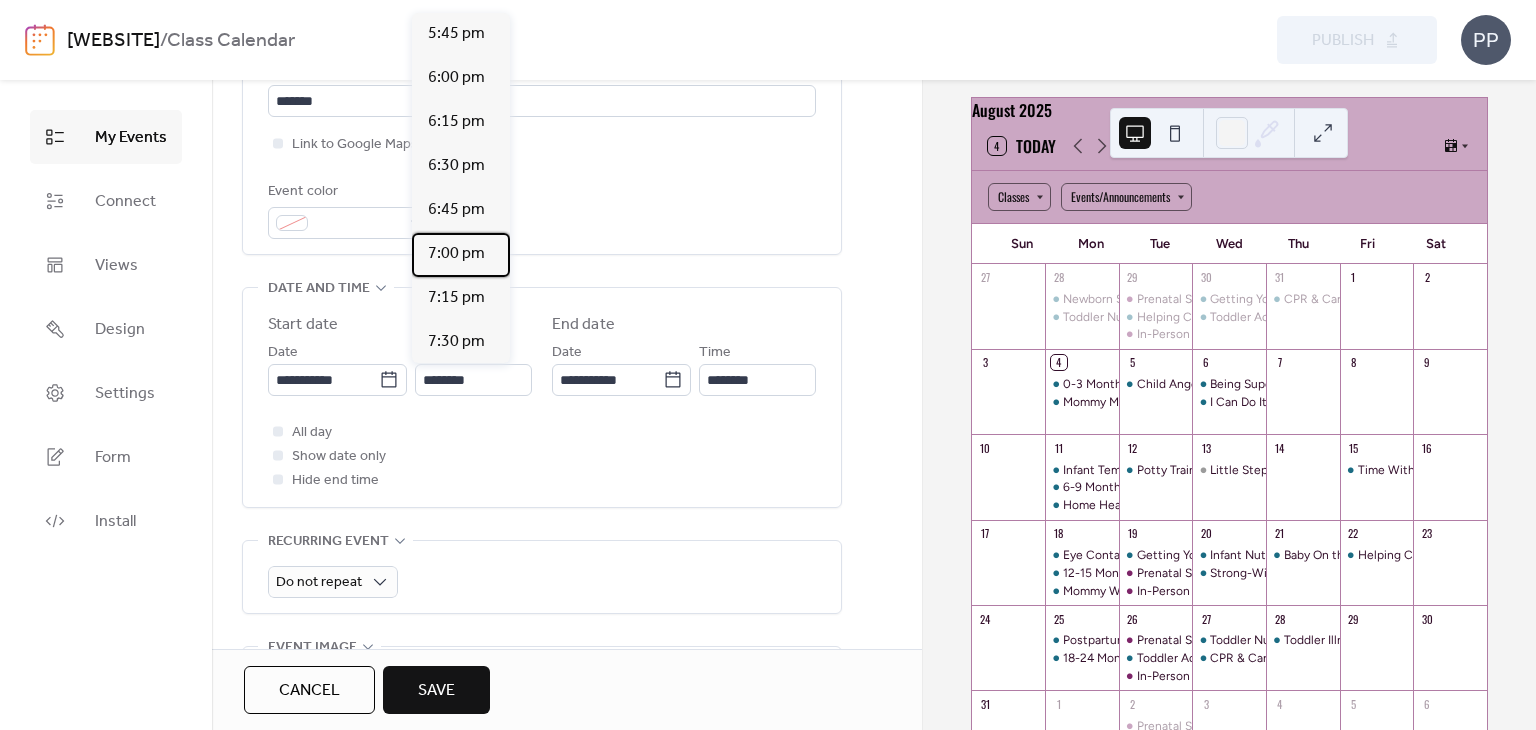click on "7:00 pm" at bounding box center (456, 254) 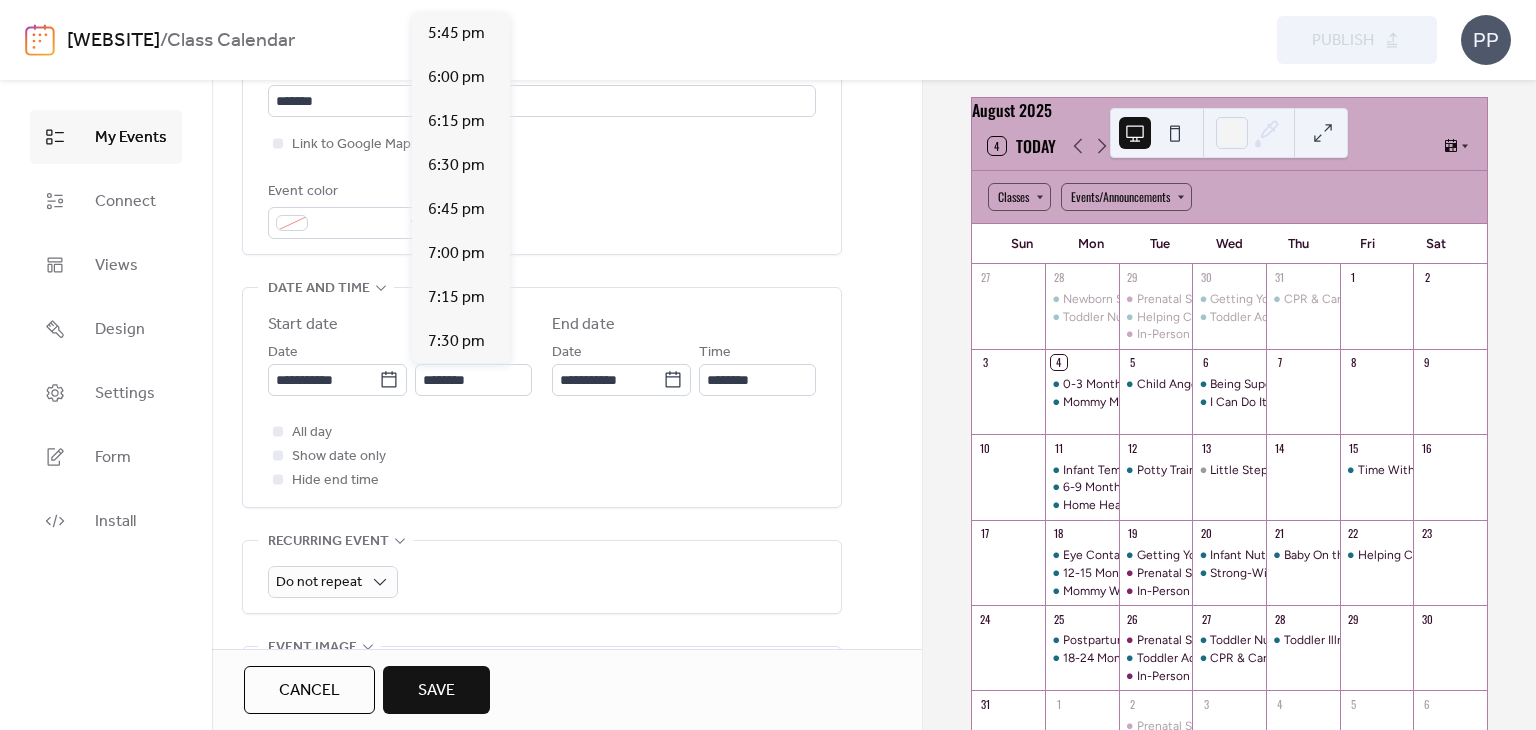 type on "*******" 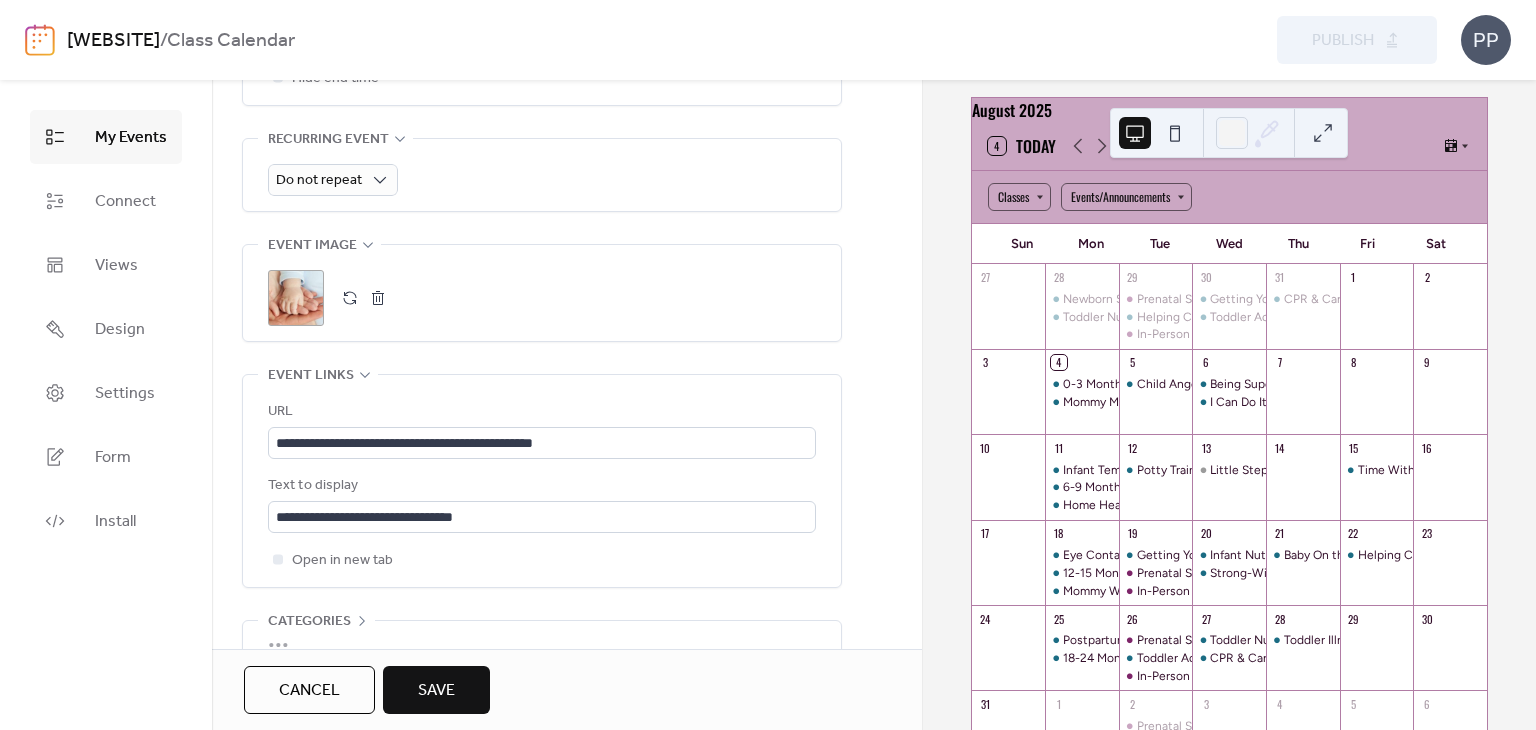 scroll, scrollTop: 888, scrollLeft: 0, axis: vertical 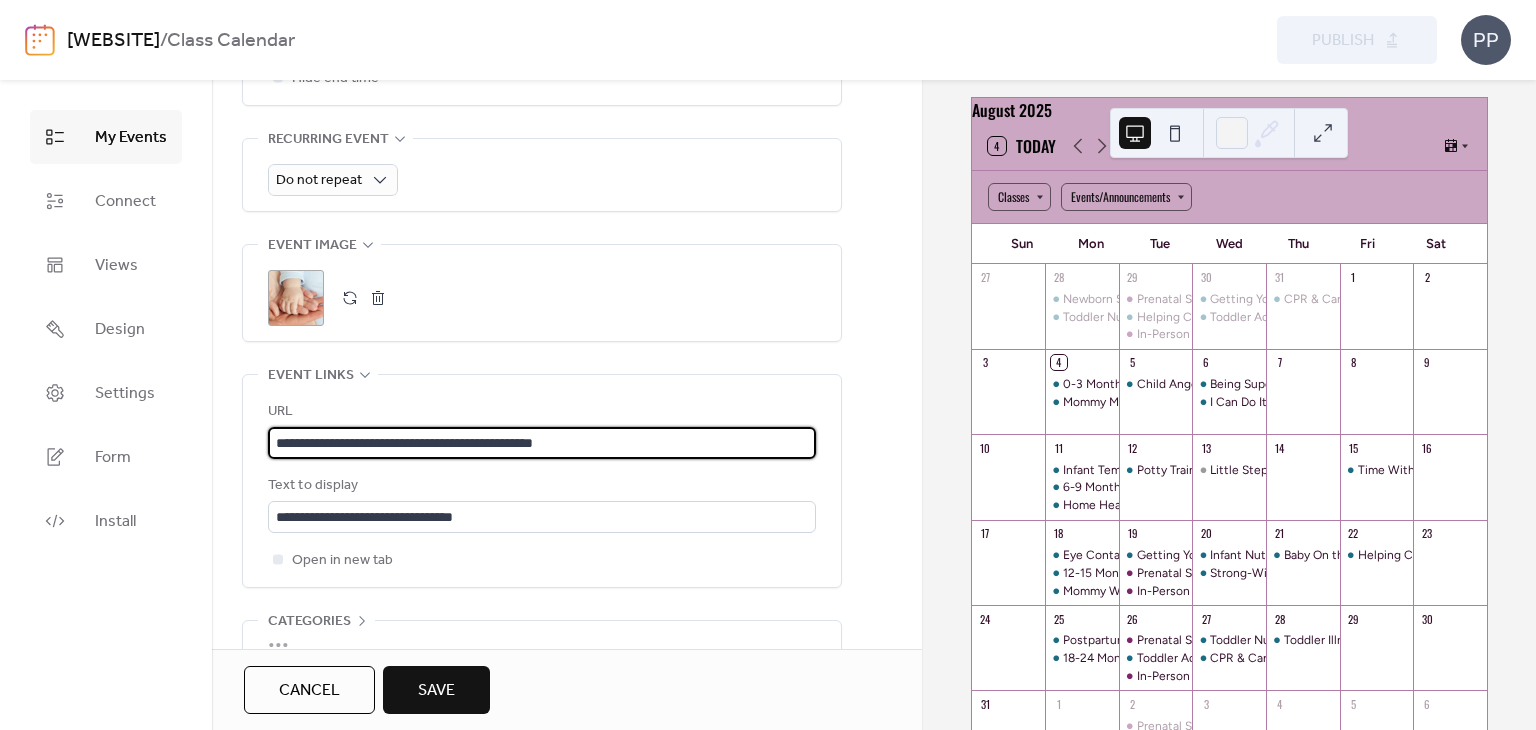click on "**********" at bounding box center (542, 443) 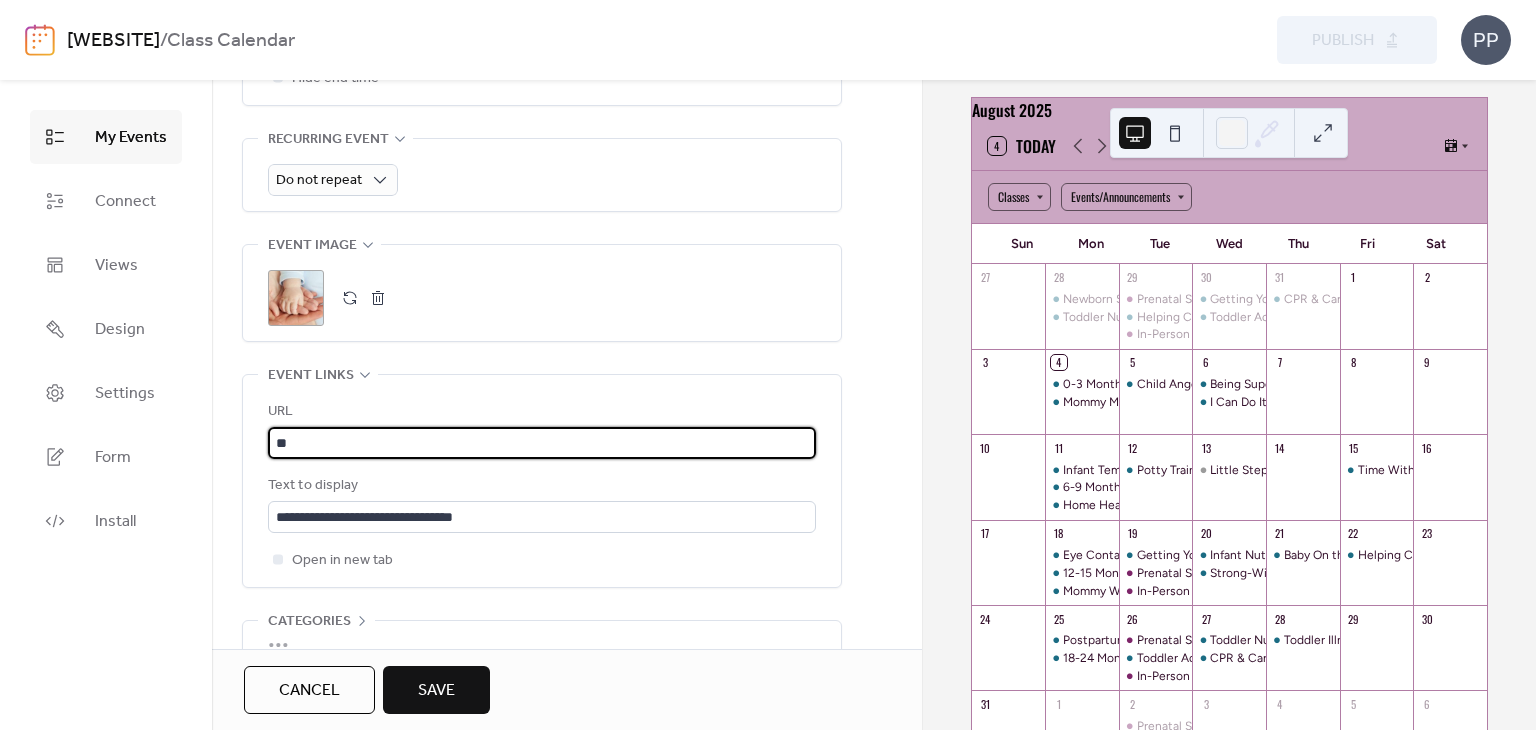 type on "*" 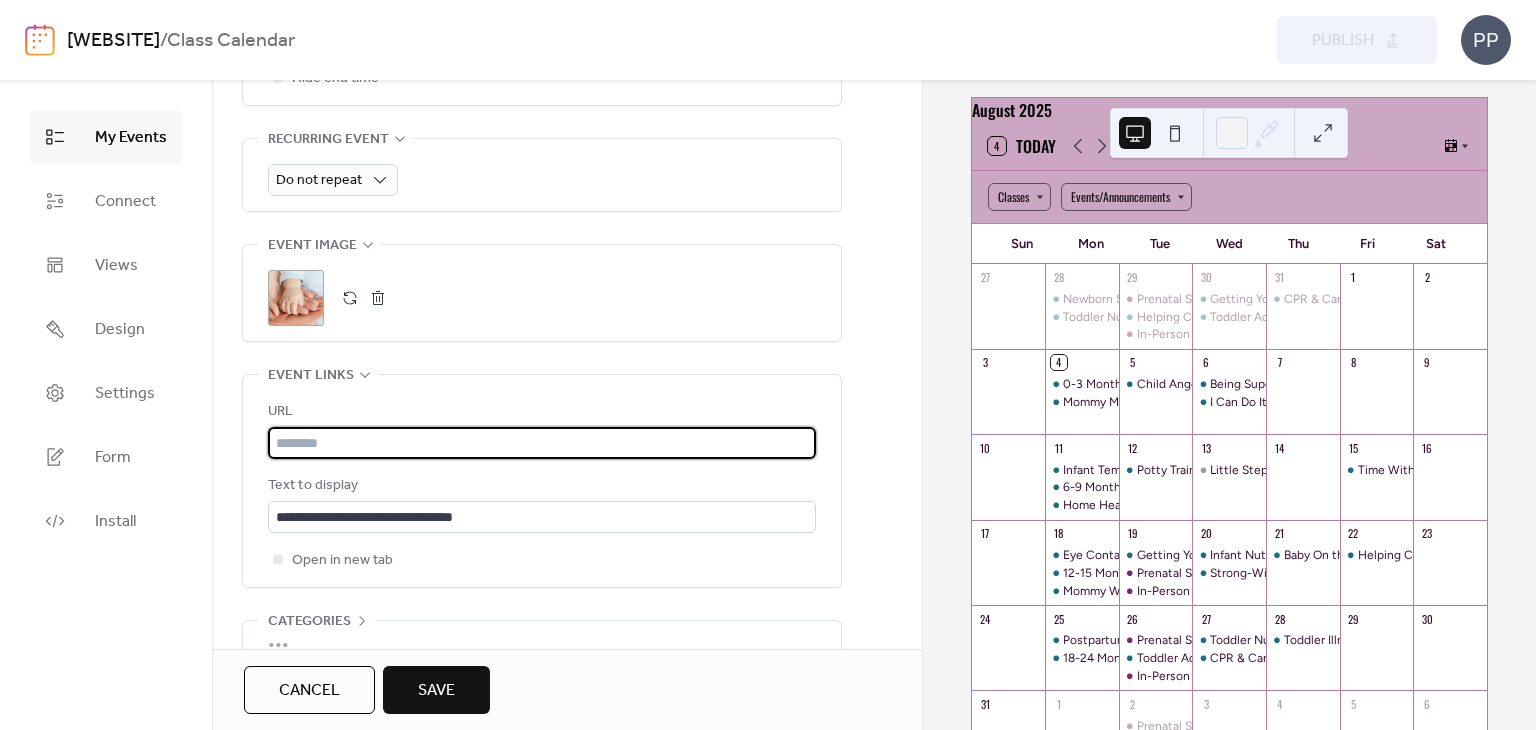 scroll, scrollTop: 0, scrollLeft: 0, axis: both 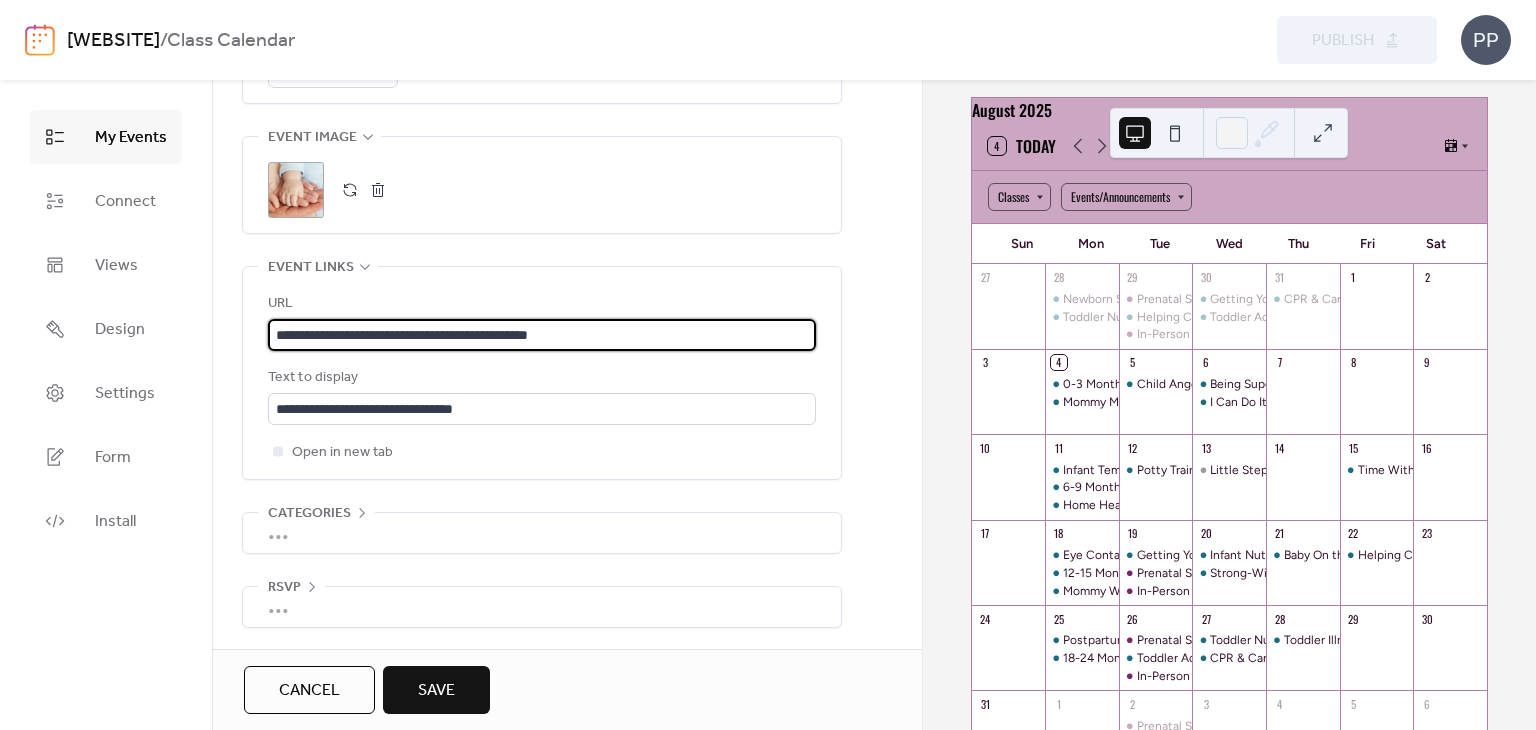 type on "**********" 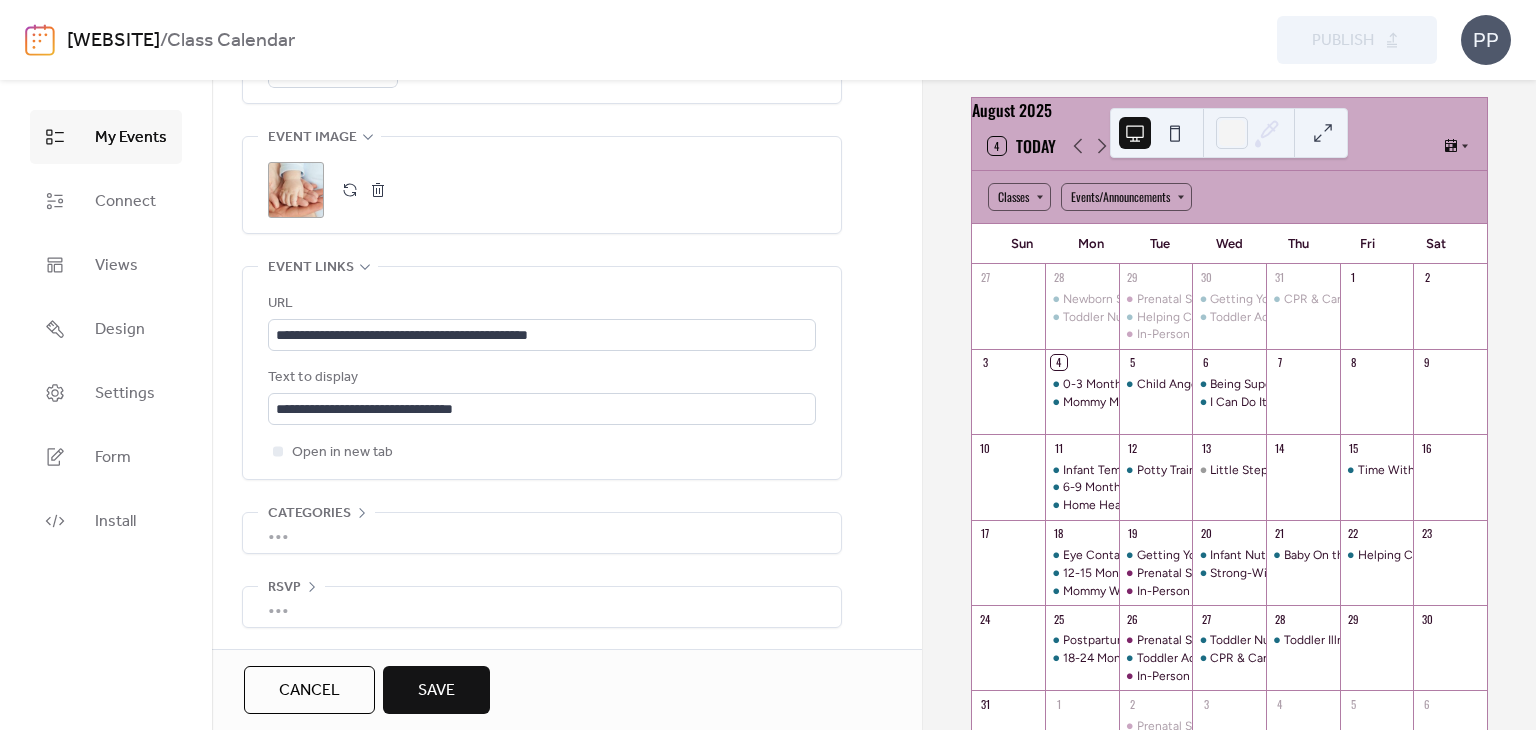 click on "Save" at bounding box center [436, 690] 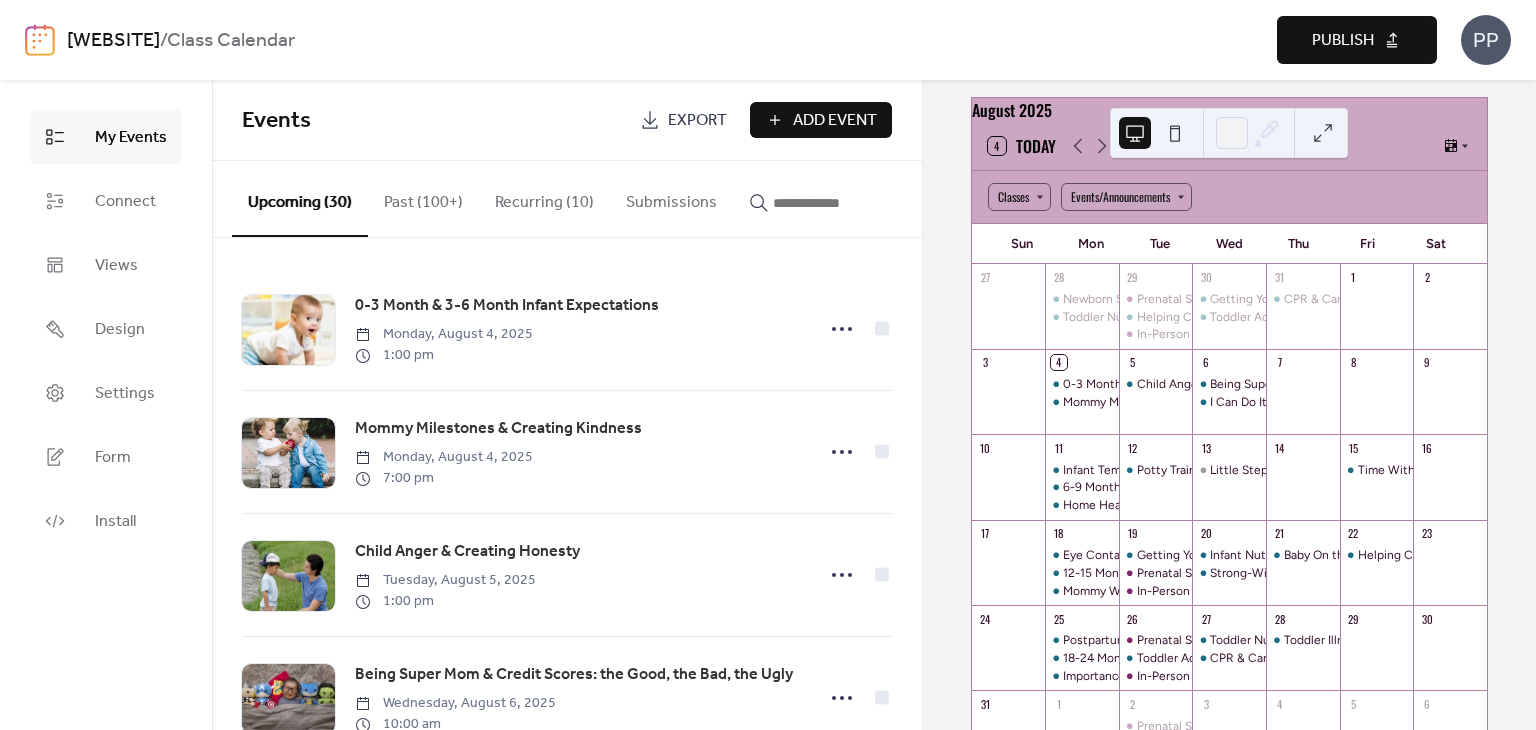 click on "Publish" at bounding box center [1343, 41] 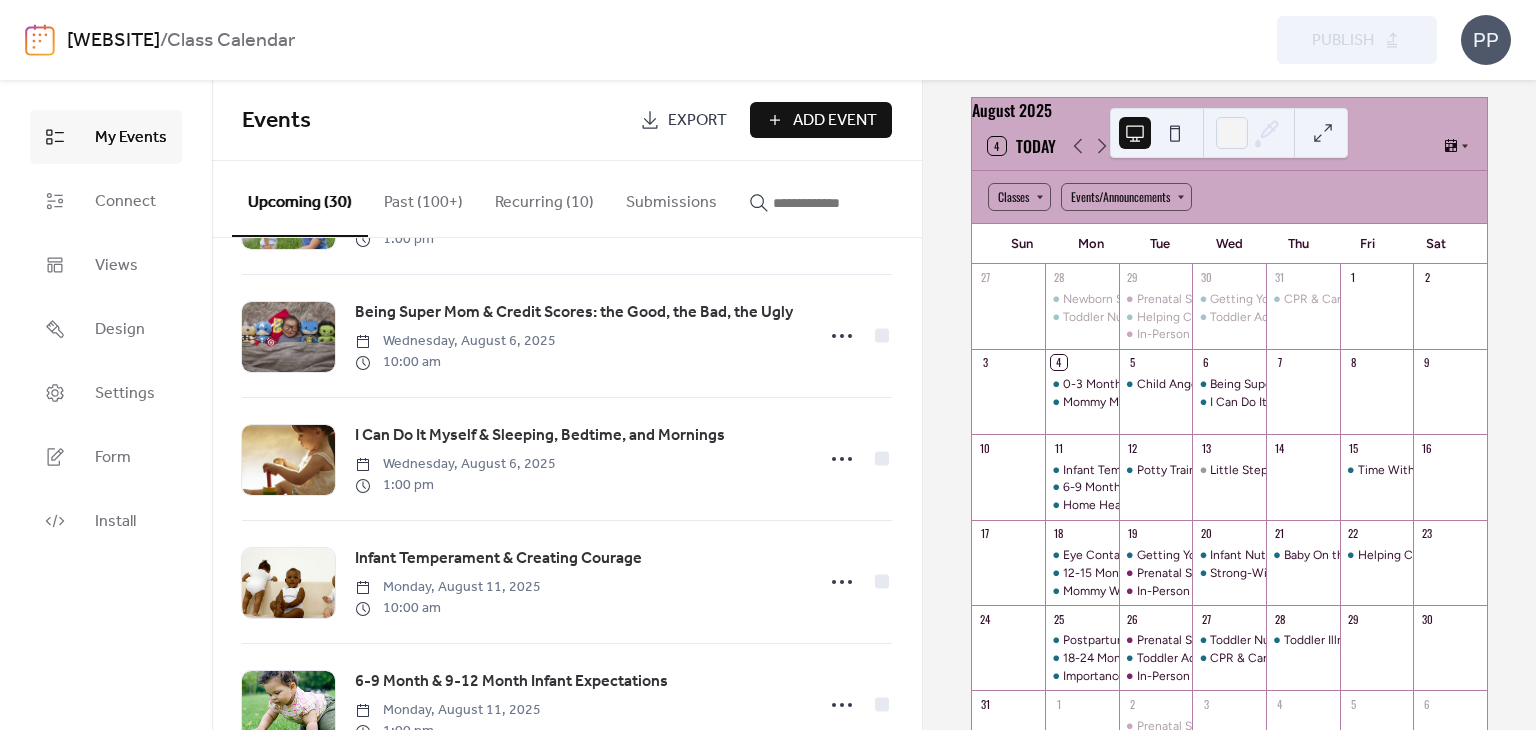 scroll, scrollTop: 0, scrollLeft: 0, axis: both 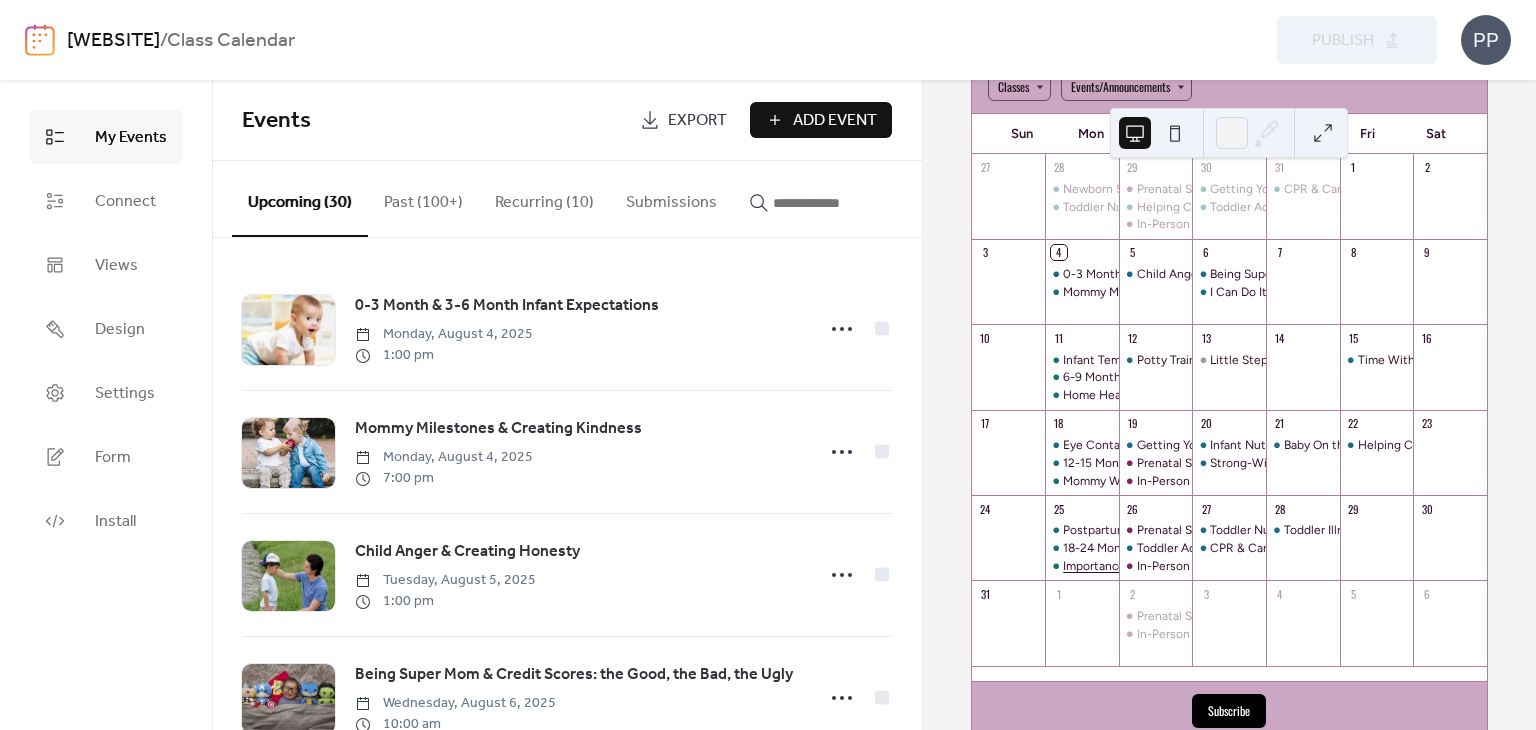 click on "Importance of Bonding & Infant Expectations" at bounding box center [1185, 566] 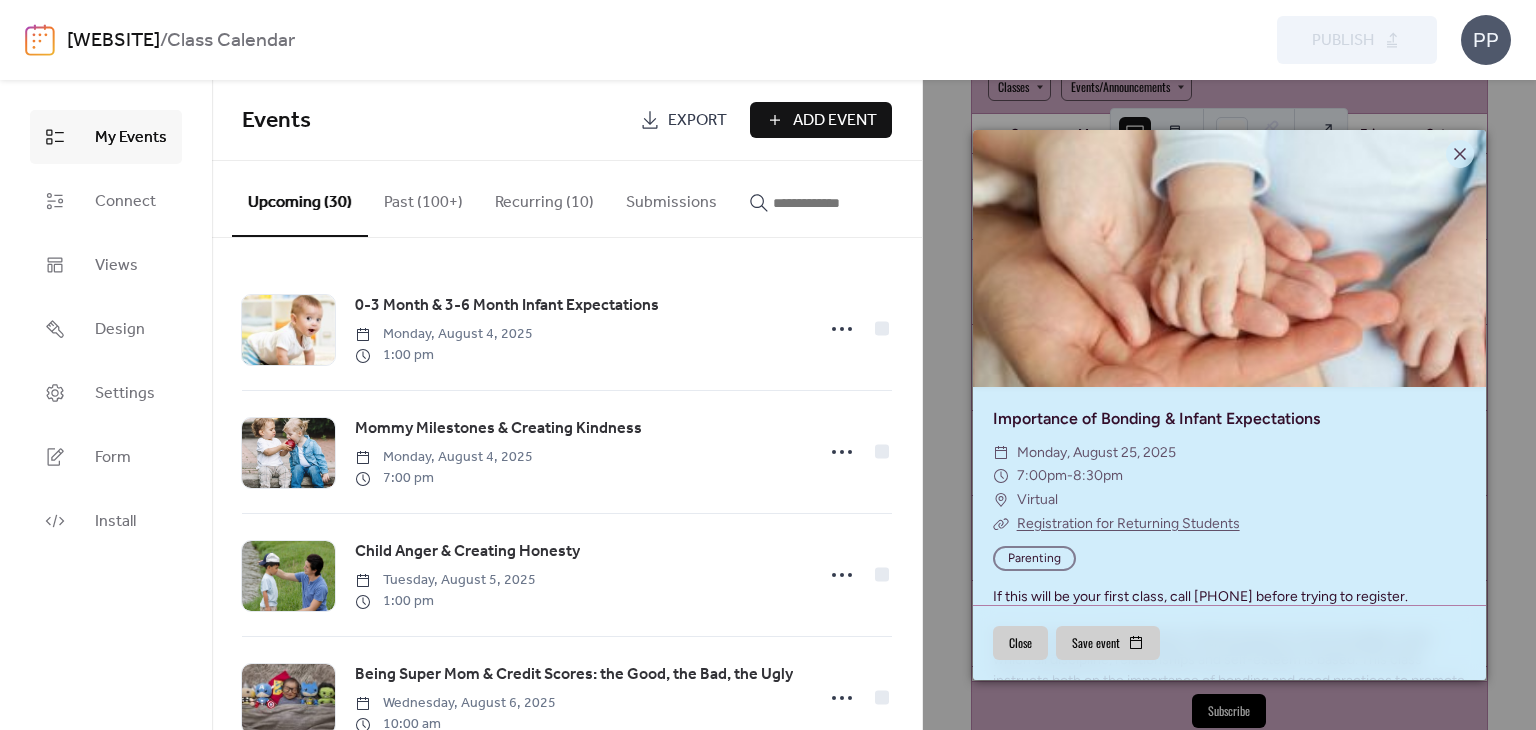 click on "Close" at bounding box center (1020, 643) 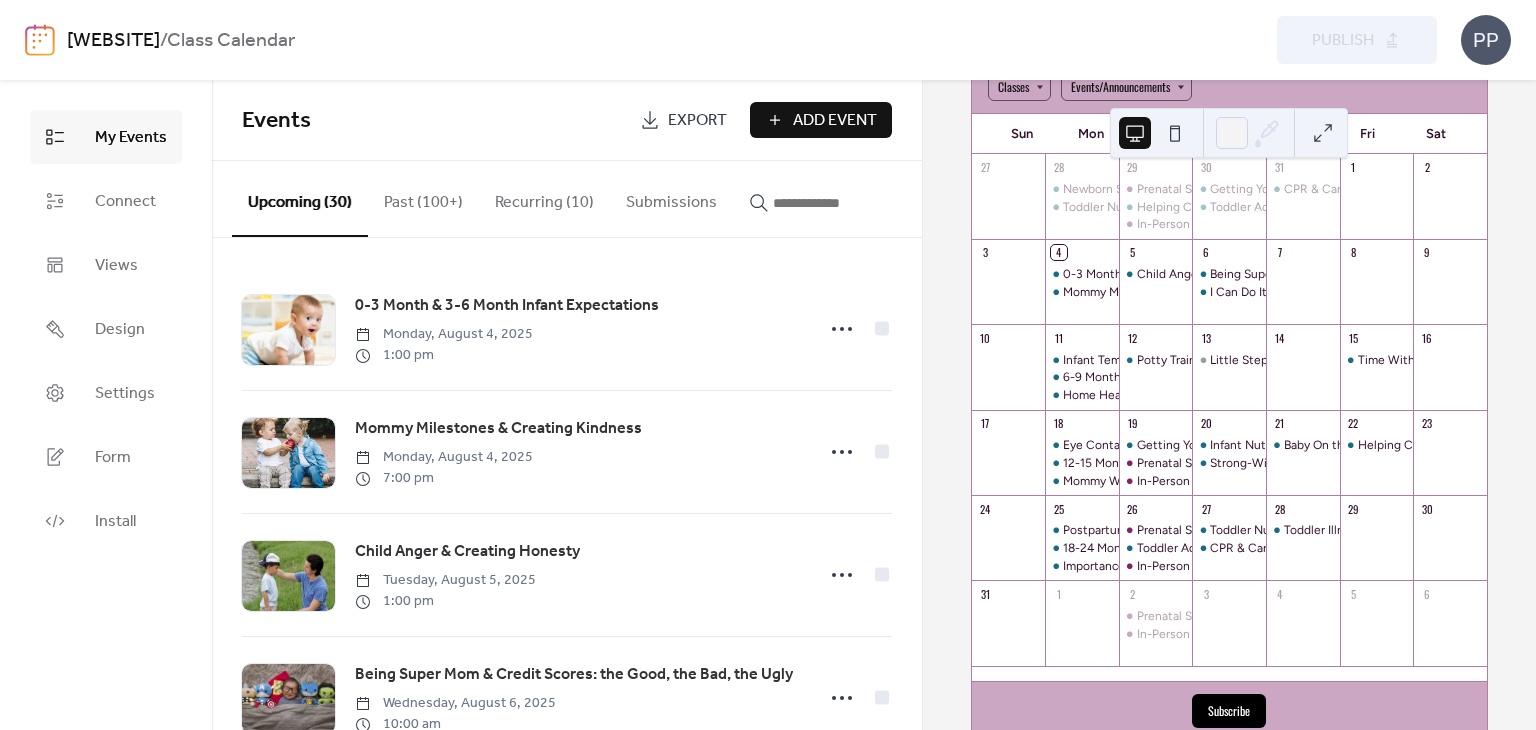 click at bounding box center [833, 203] 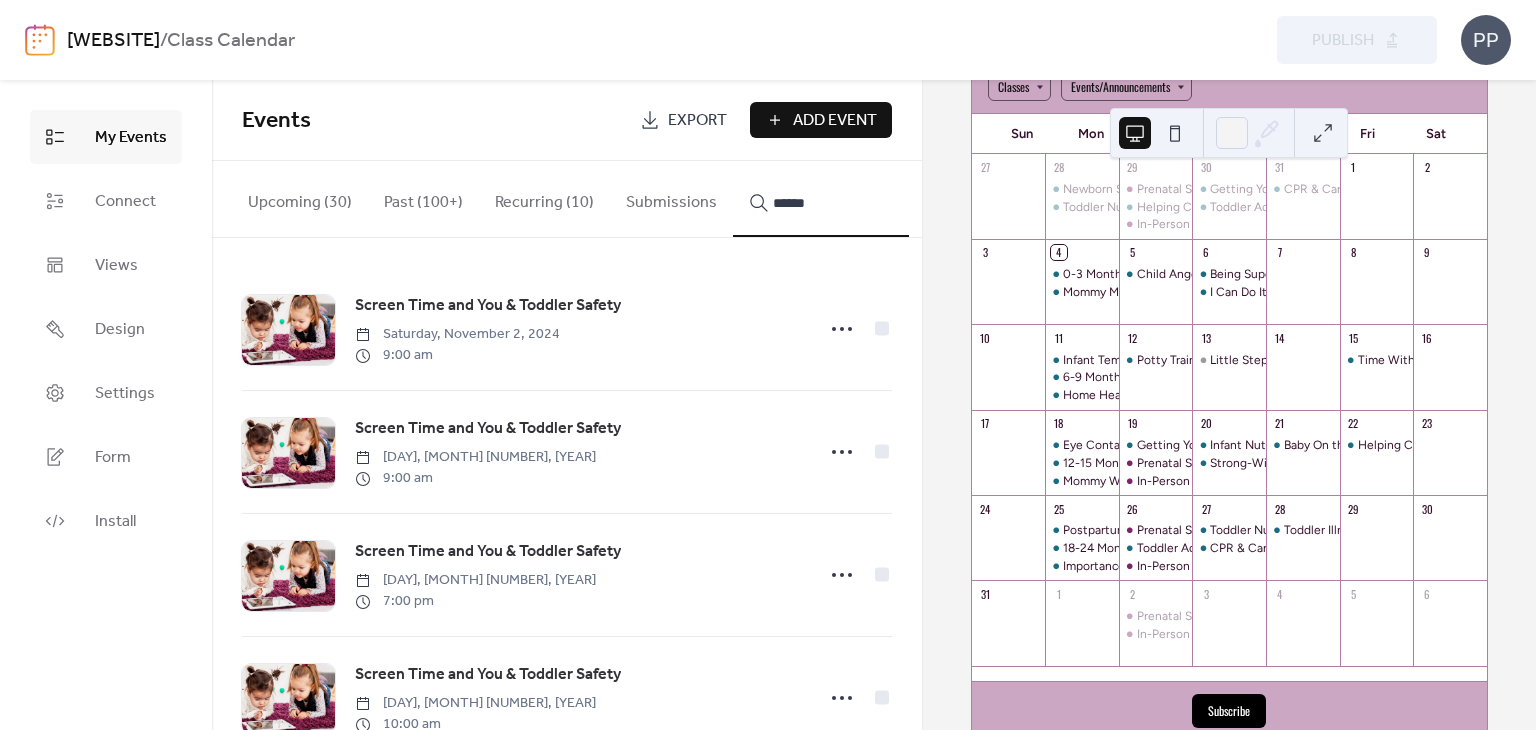 scroll, scrollTop: 1045, scrollLeft: 0, axis: vertical 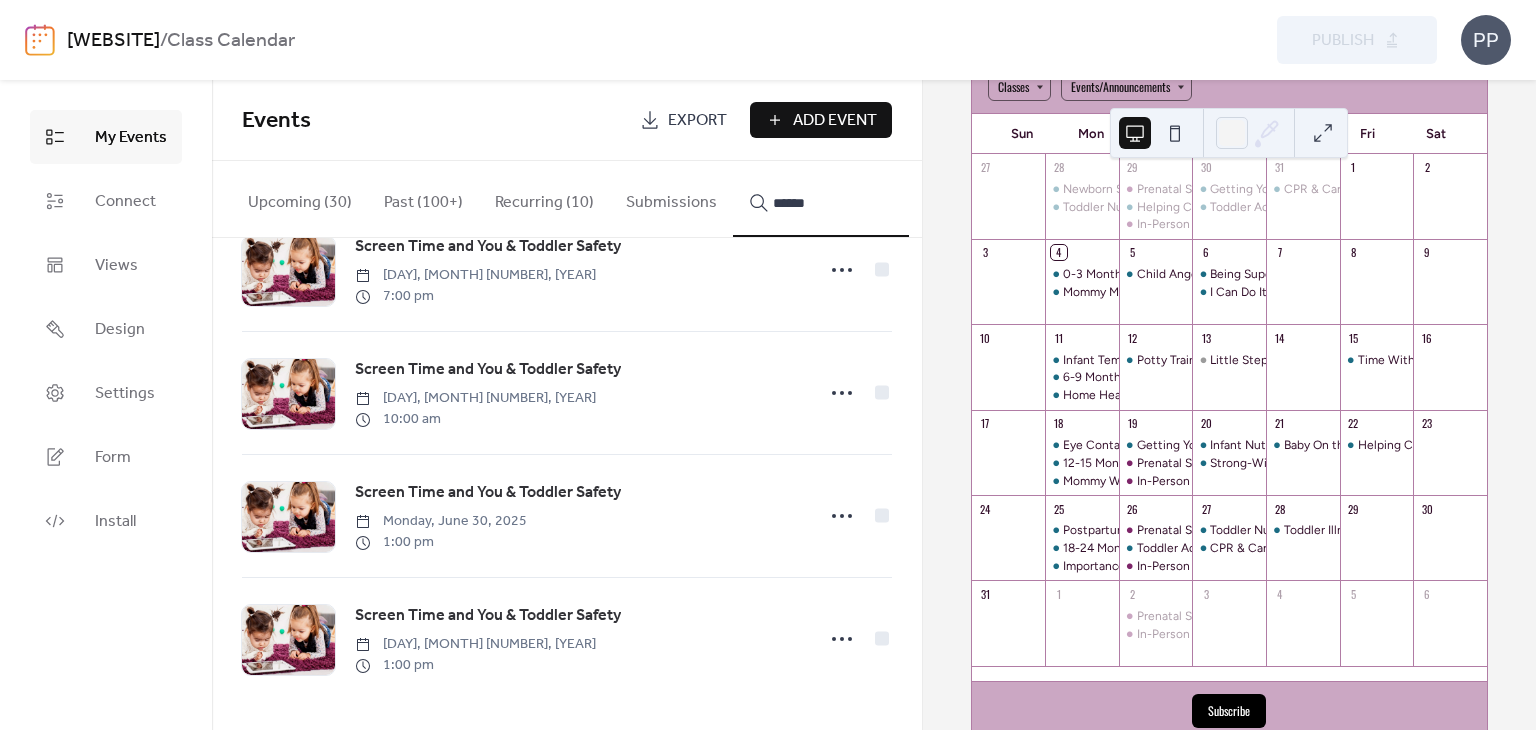type on "******" 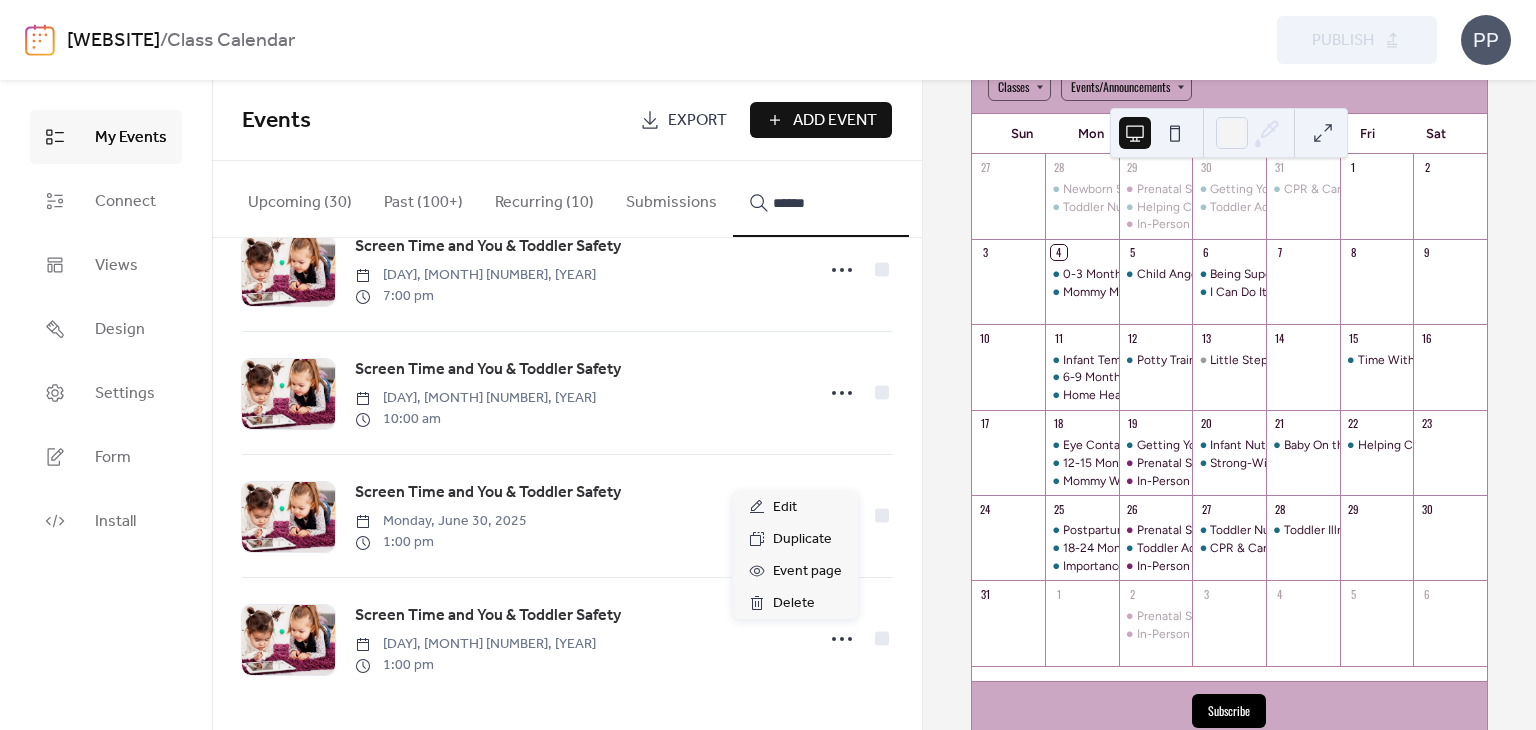 click 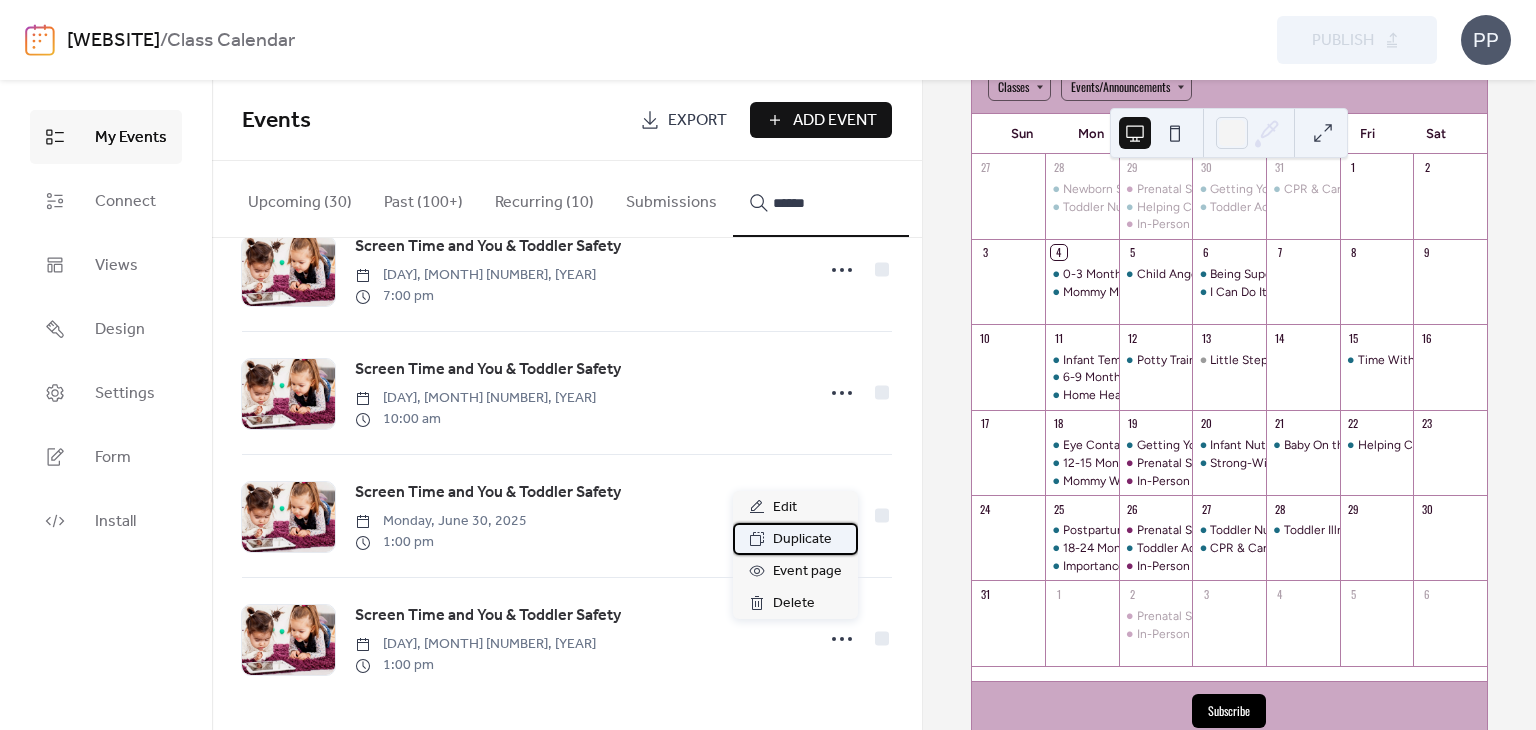 click on "Duplicate" at bounding box center [802, 540] 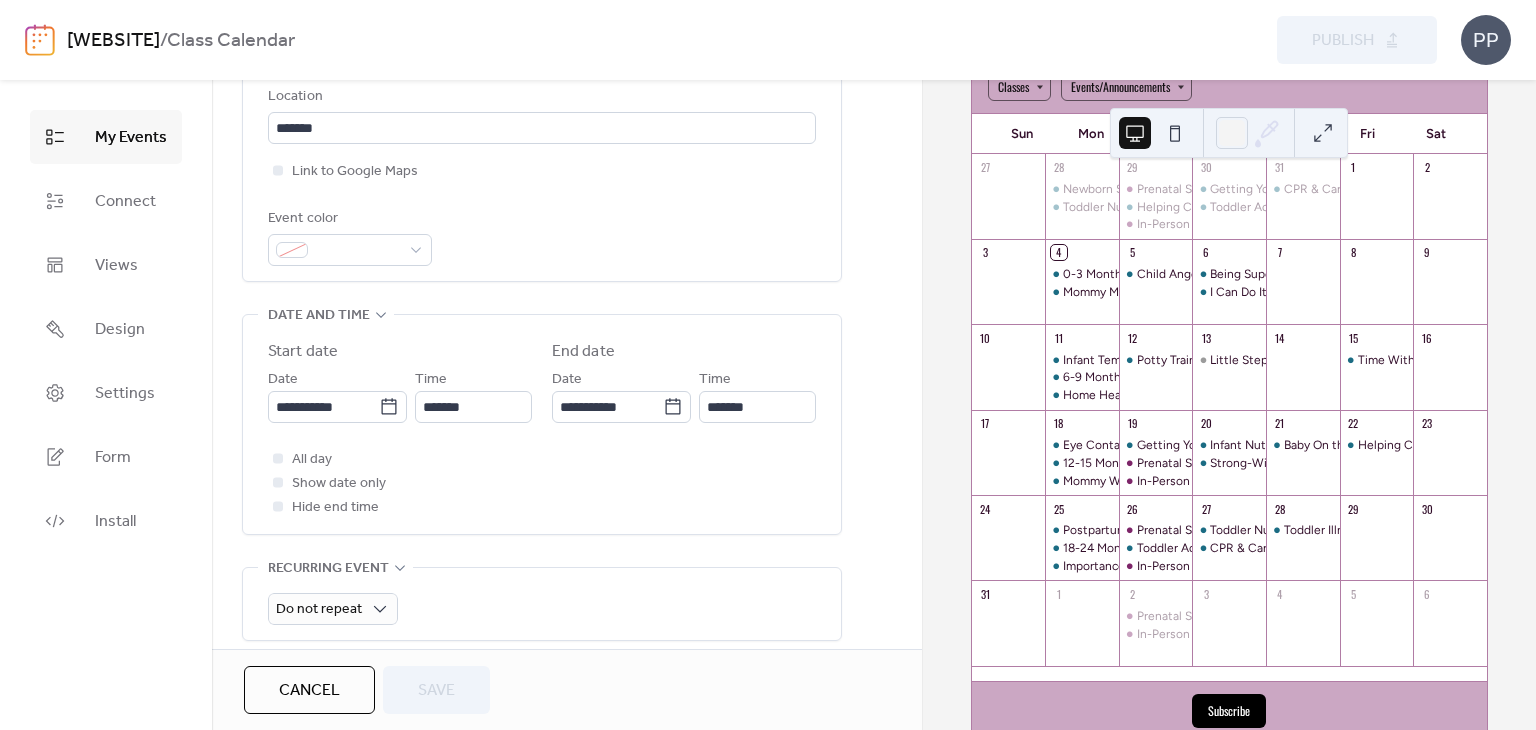 scroll, scrollTop: 460, scrollLeft: 0, axis: vertical 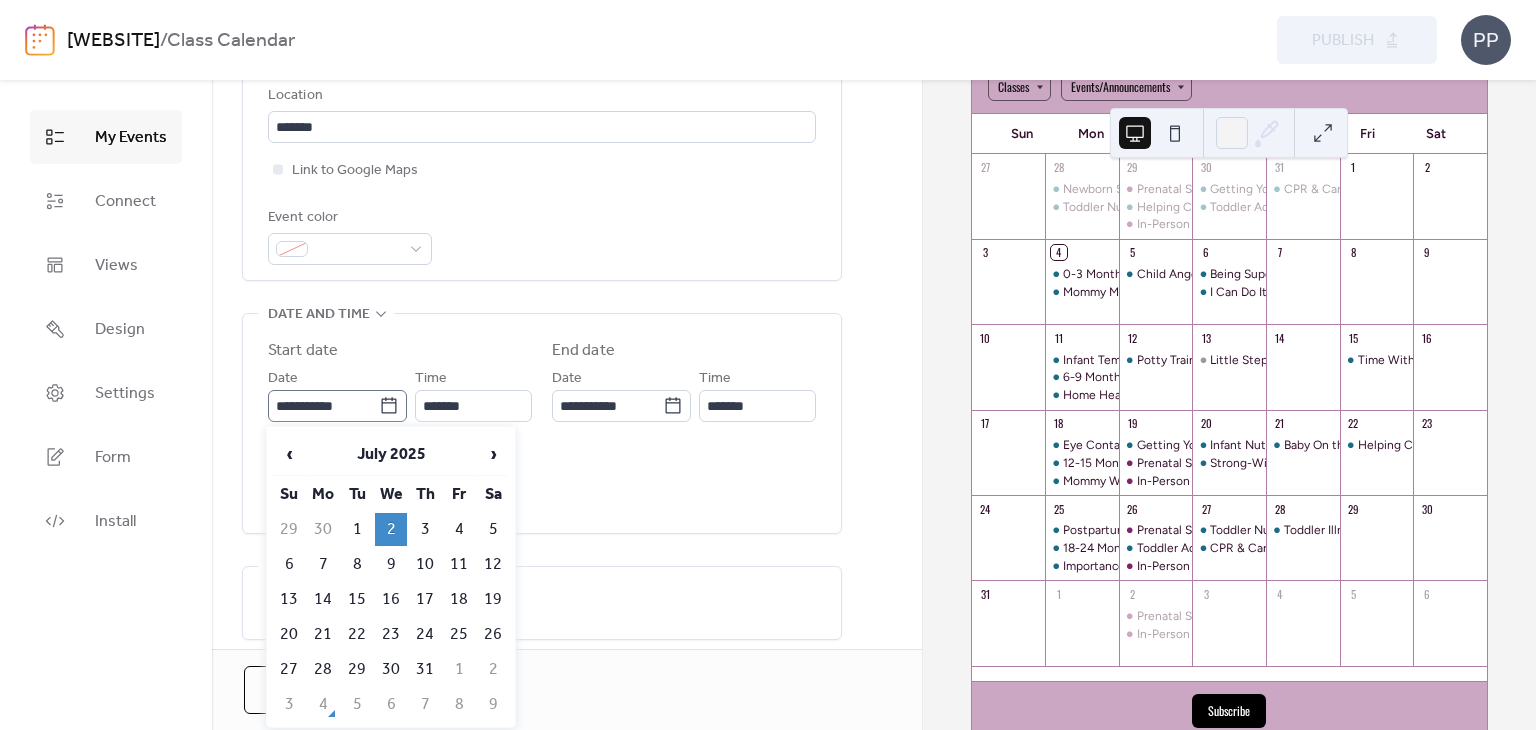 click 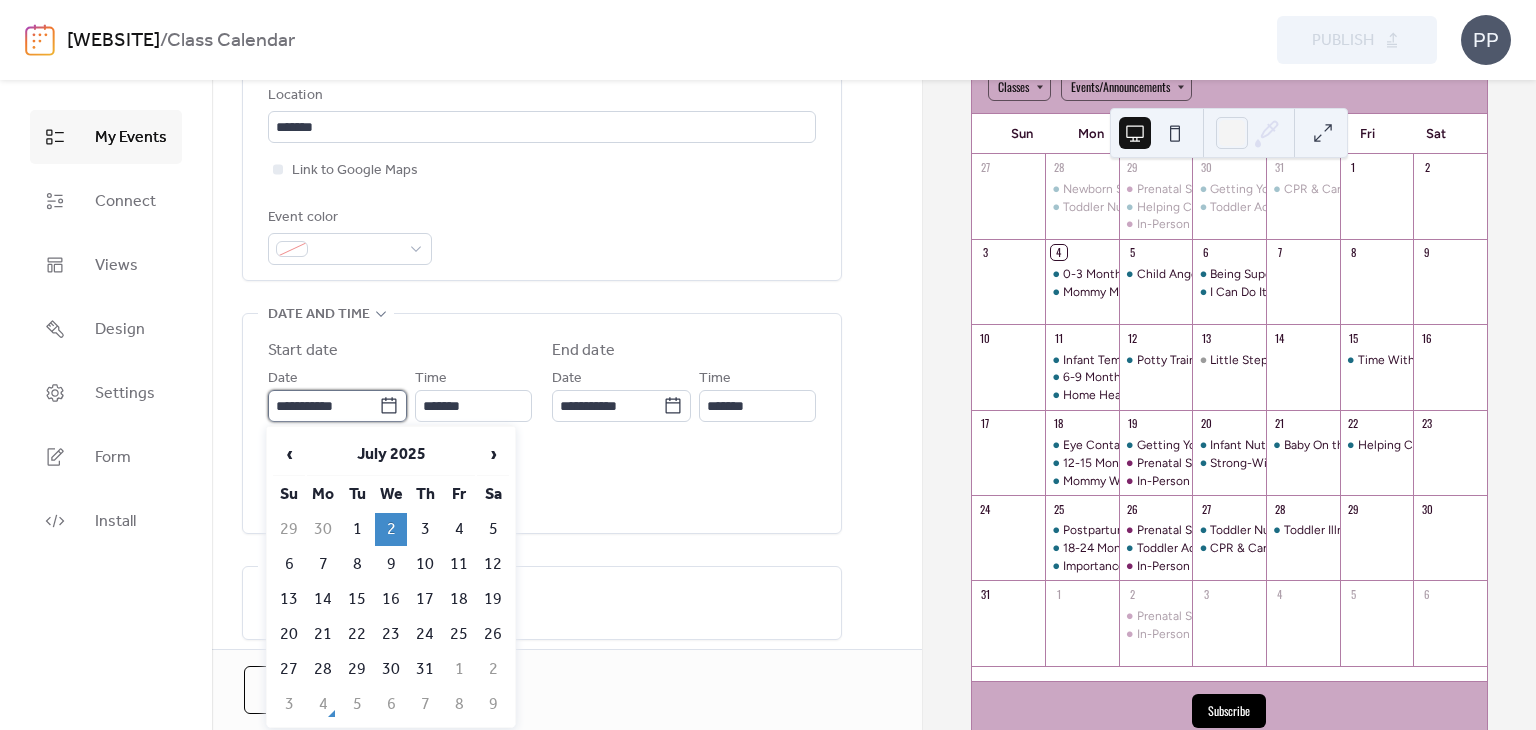 click on "**********" at bounding box center [323, 406] 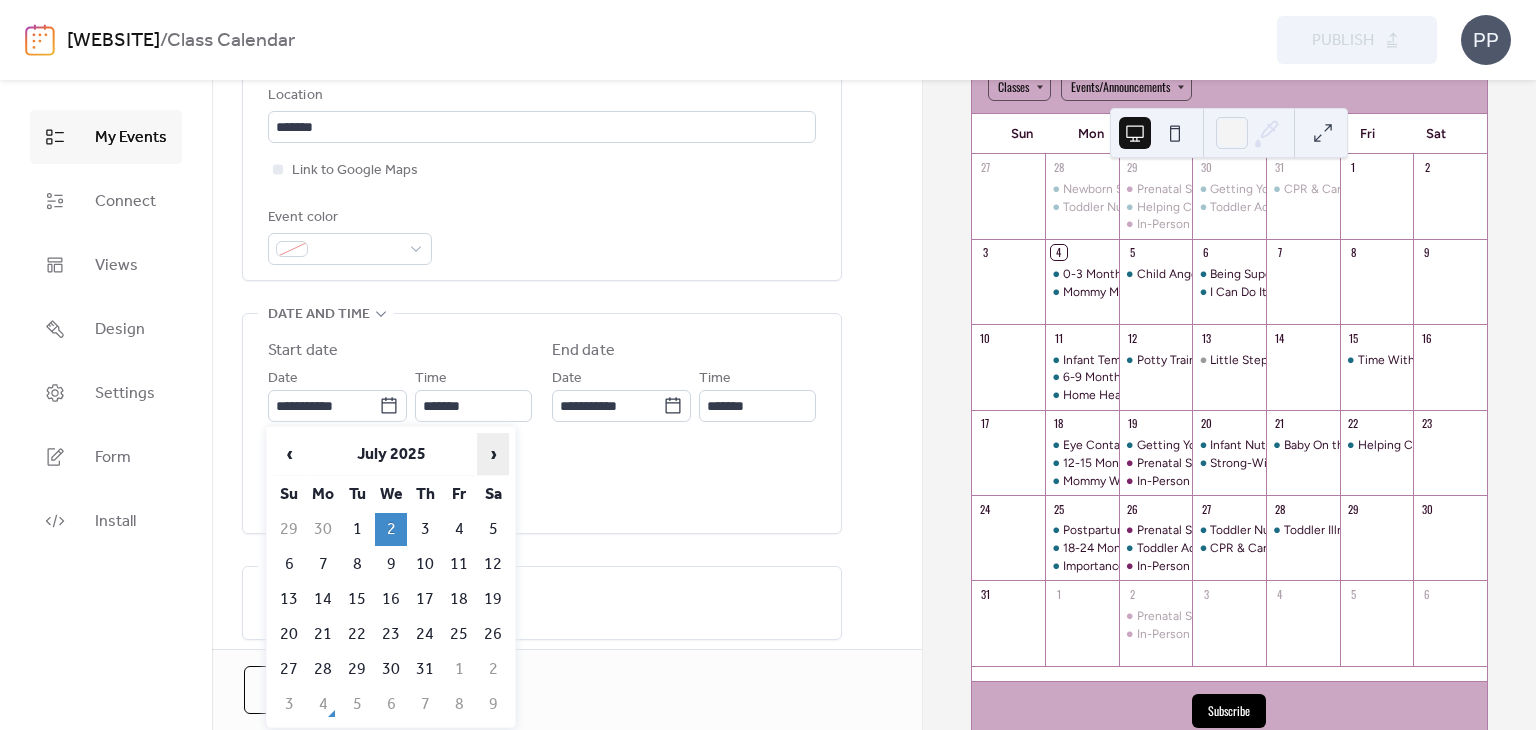 click on "›" at bounding box center [493, 454] 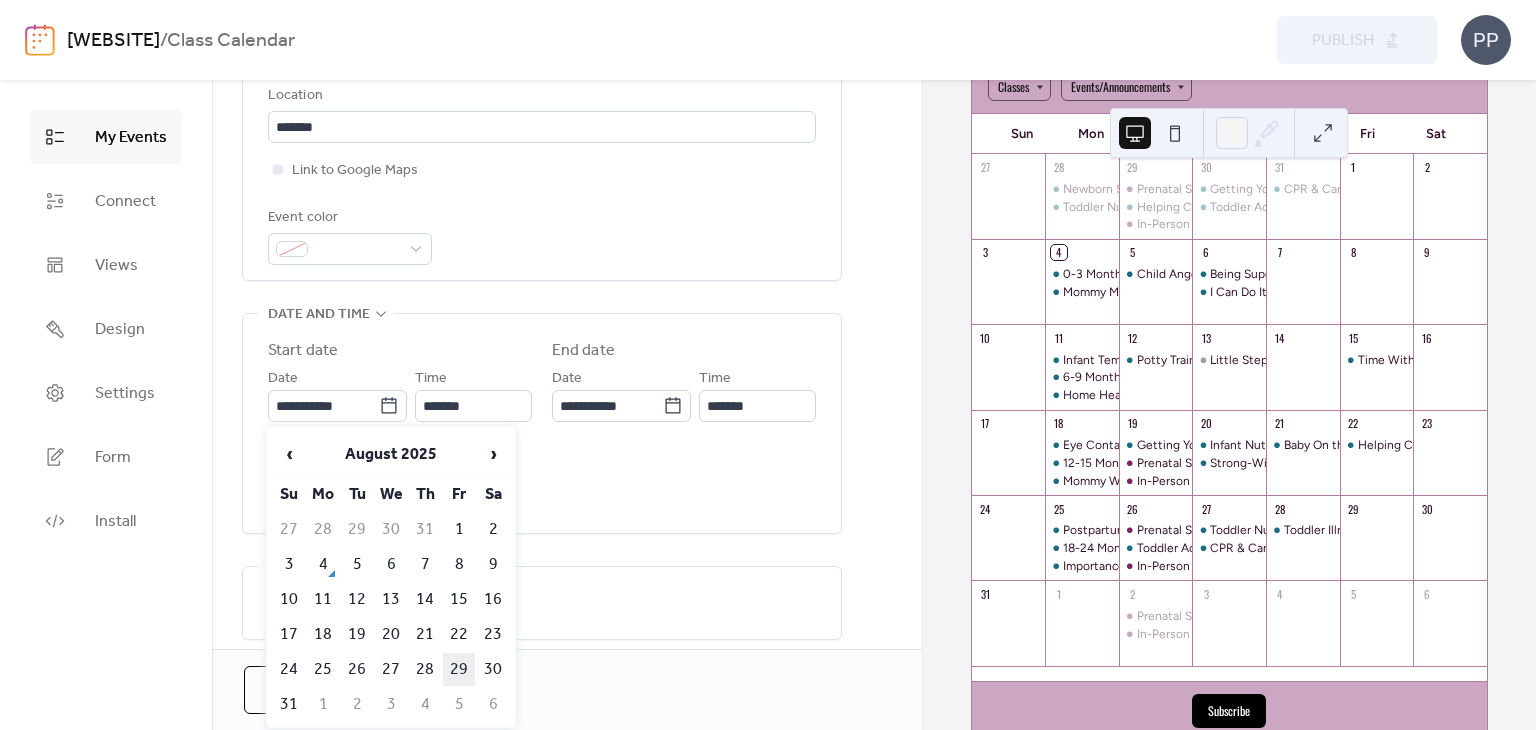 click on "29" at bounding box center (459, 669) 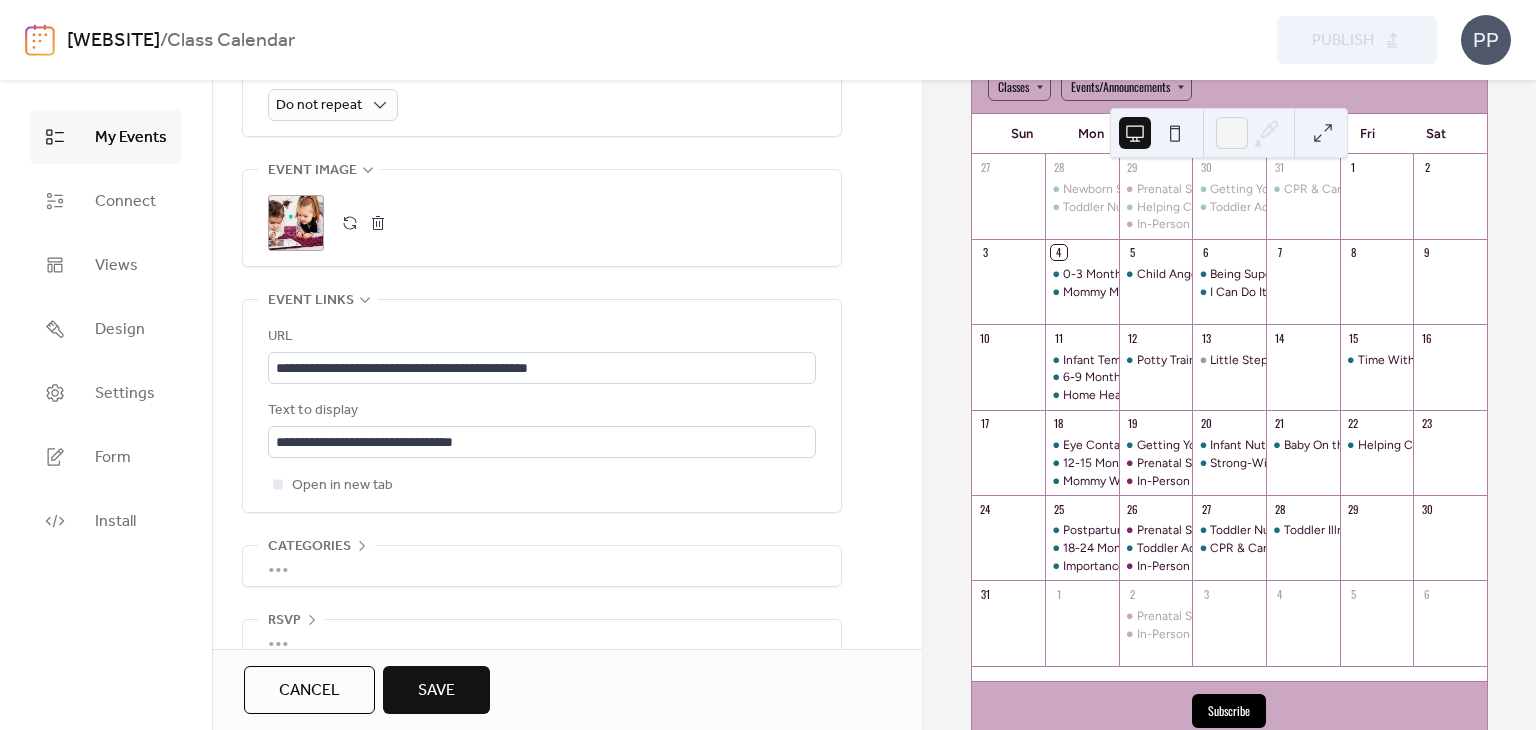 scroll, scrollTop: 996, scrollLeft: 0, axis: vertical 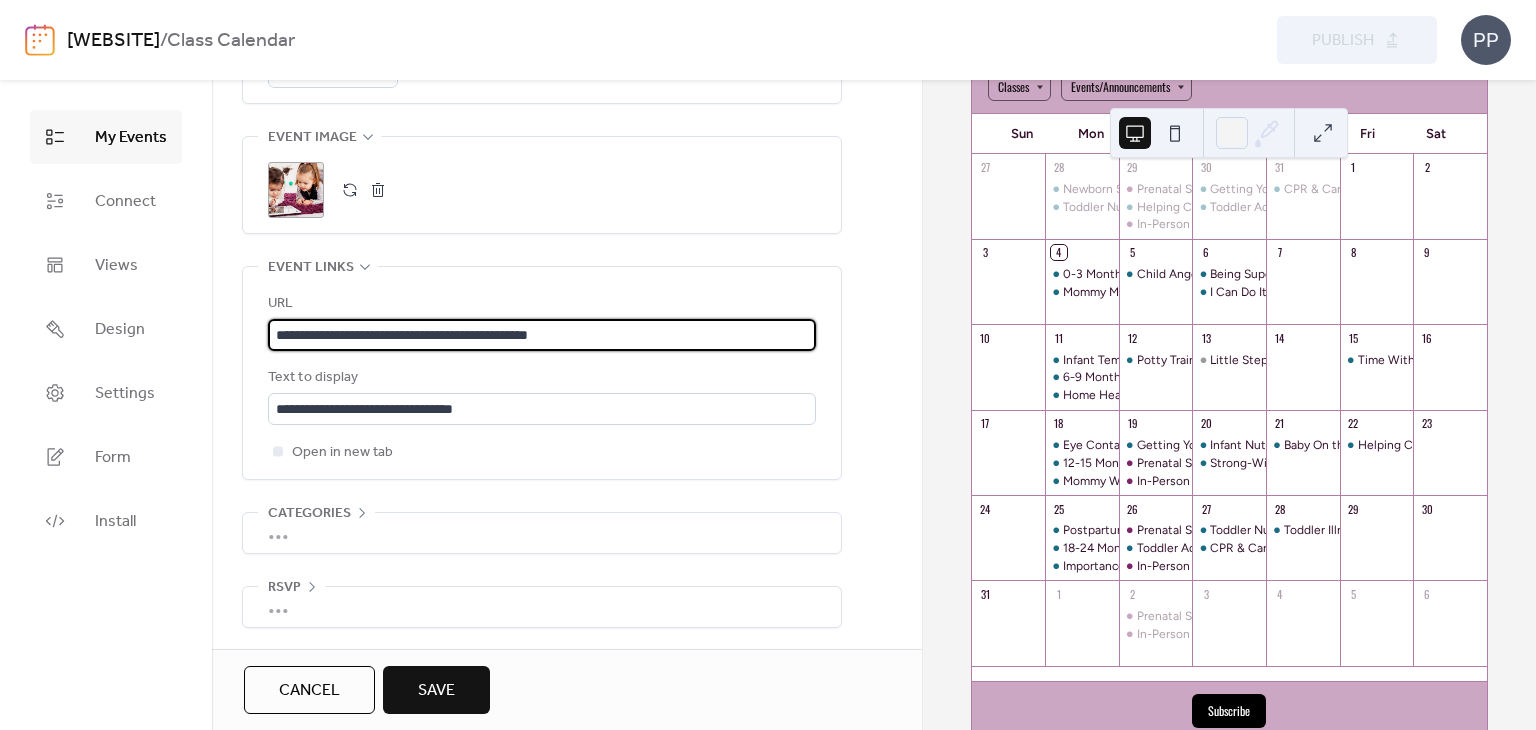 click on "**********" at bounding box center (542, 335) 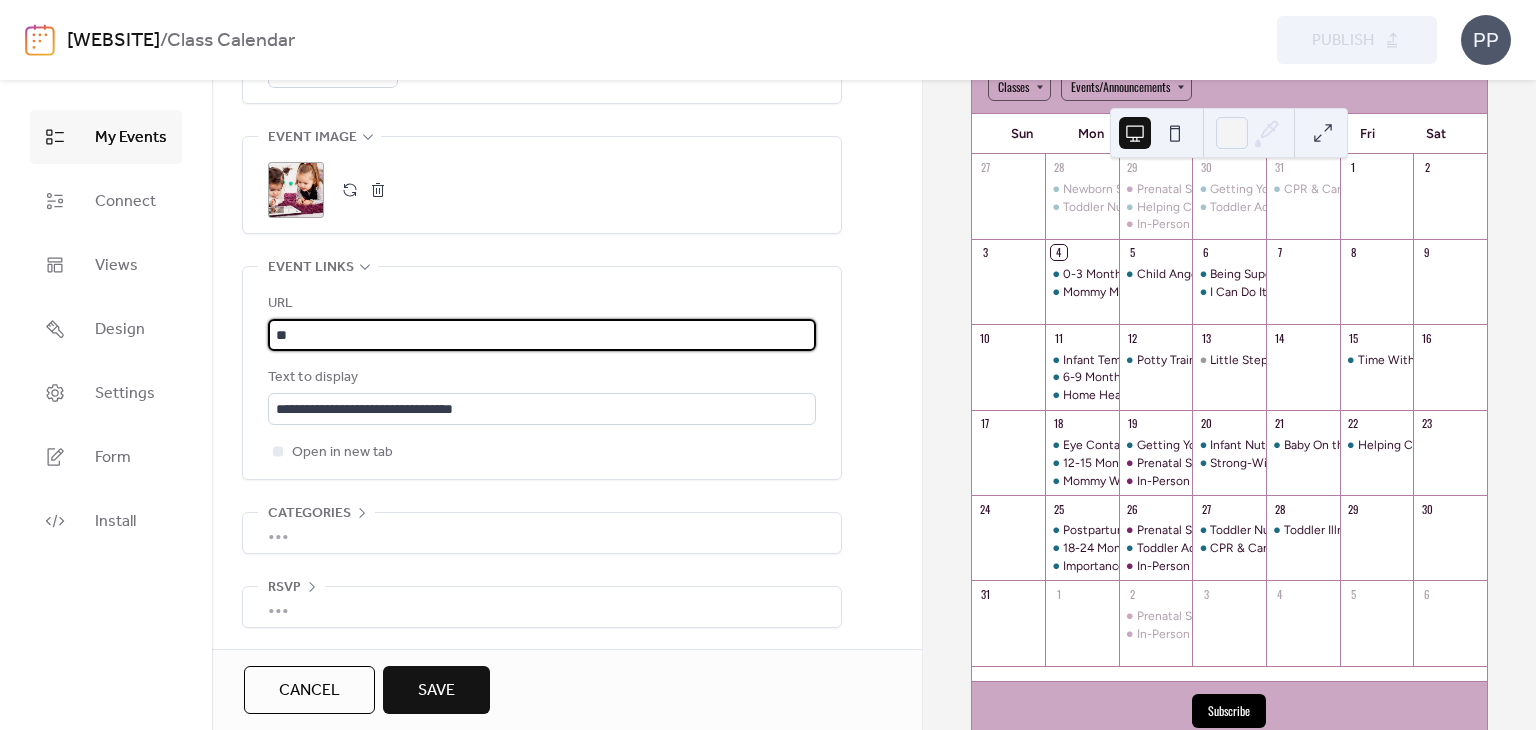 type on "*" 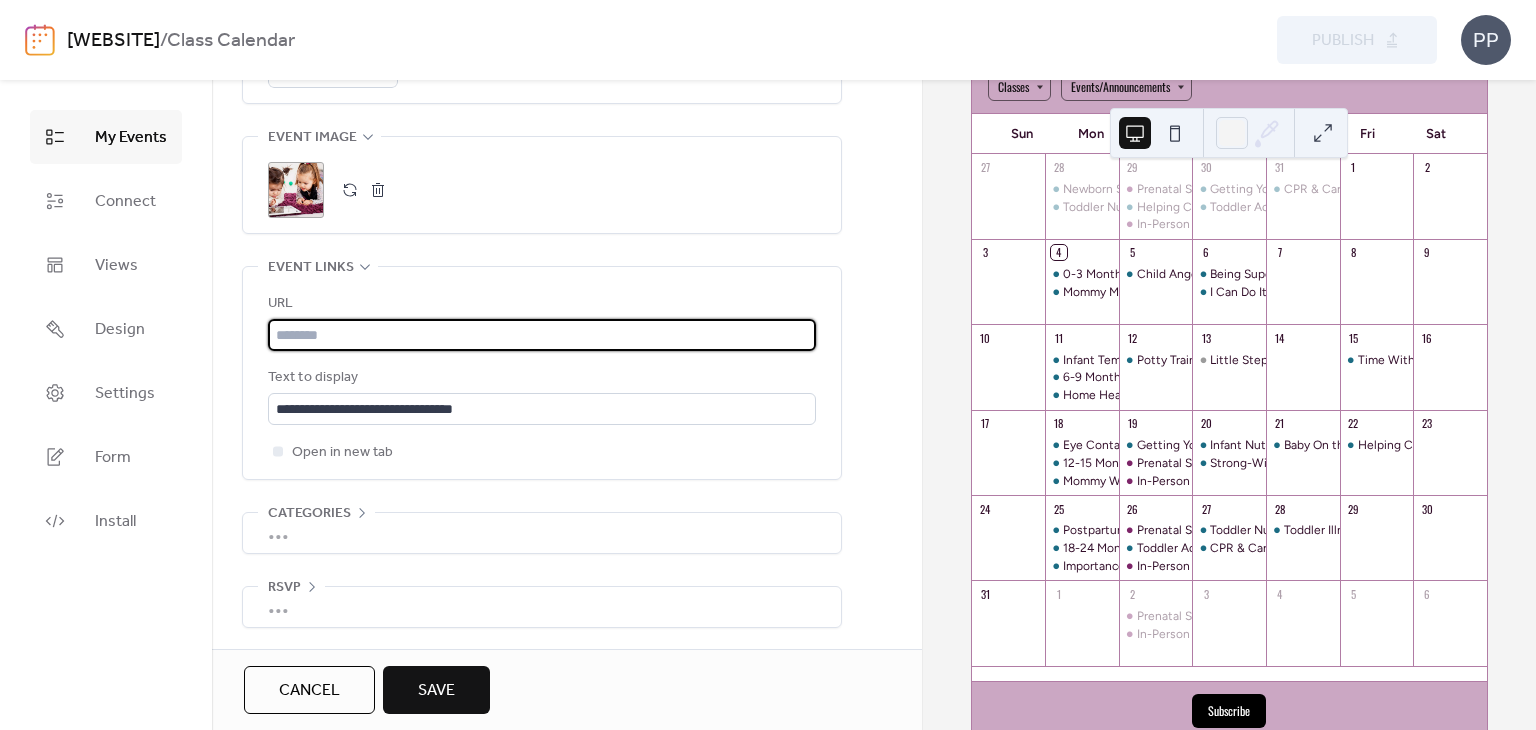 type 